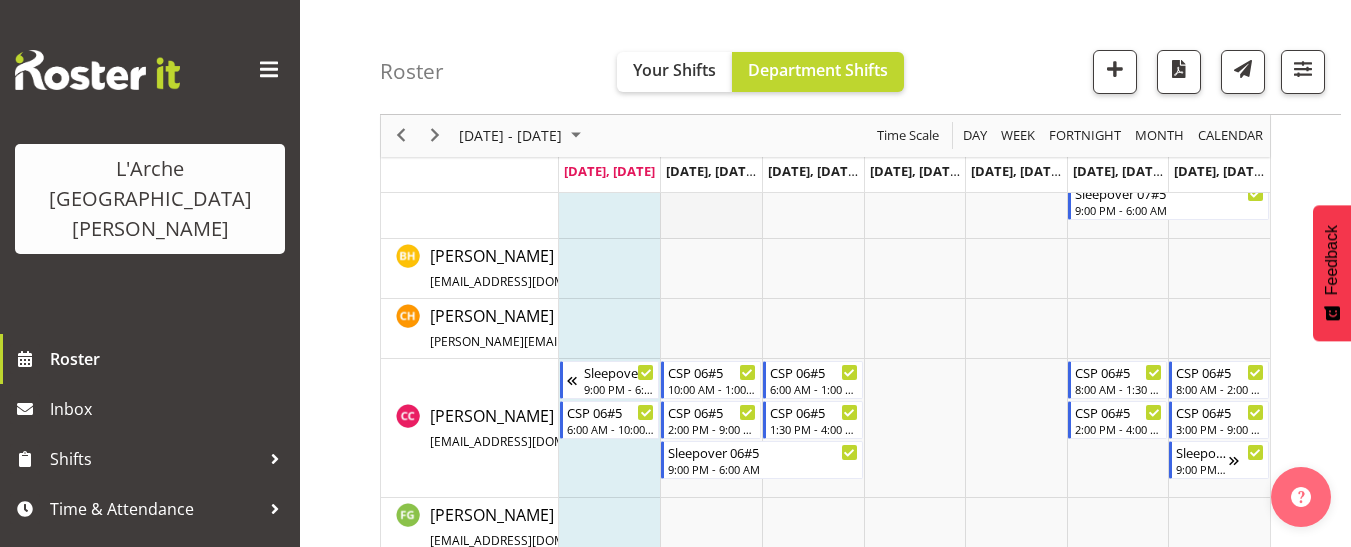 scroll, scrollTop: 700, scrollLeft: 0, axis: vertical 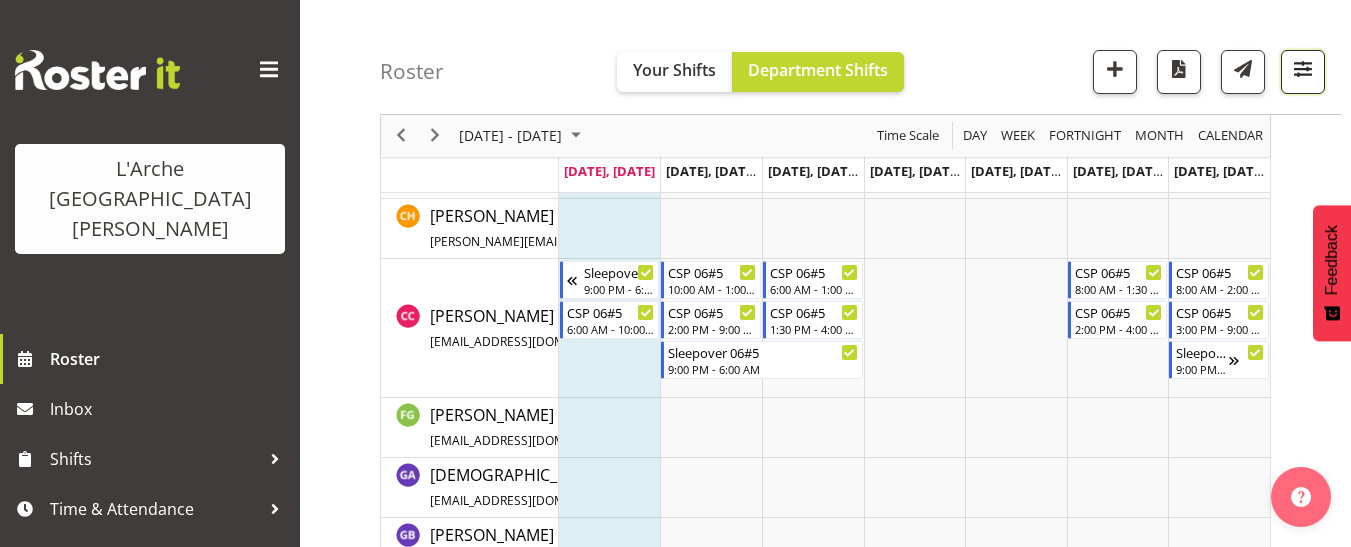 click at bounding box center (1303, 69) 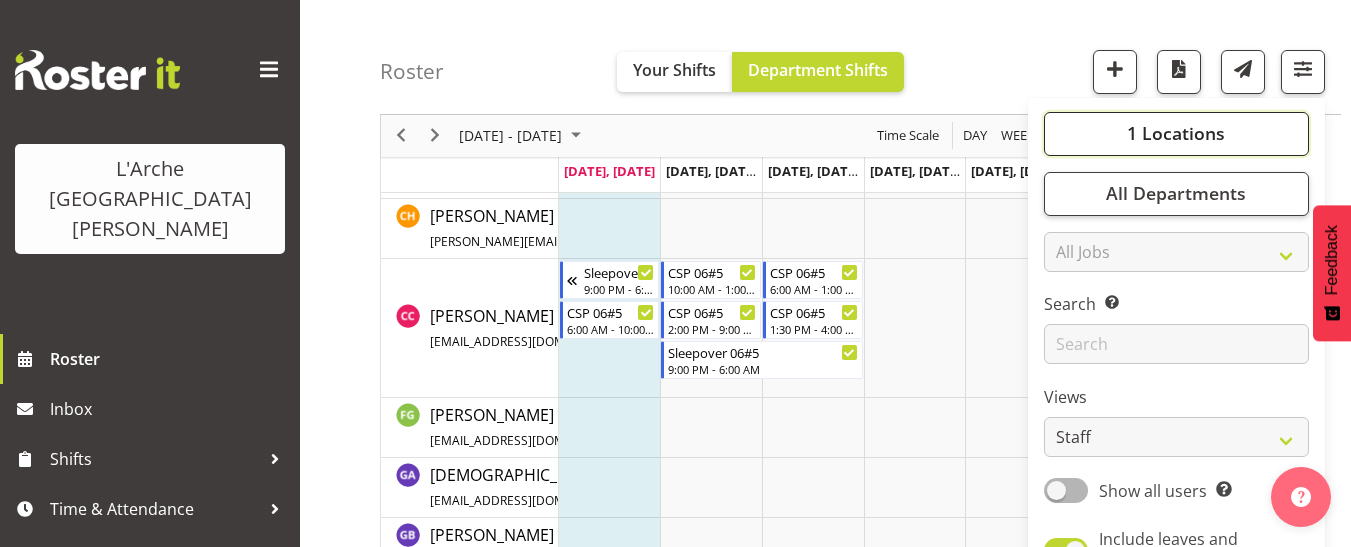 click on "1 Locations" at bounding box center (1176, 134) 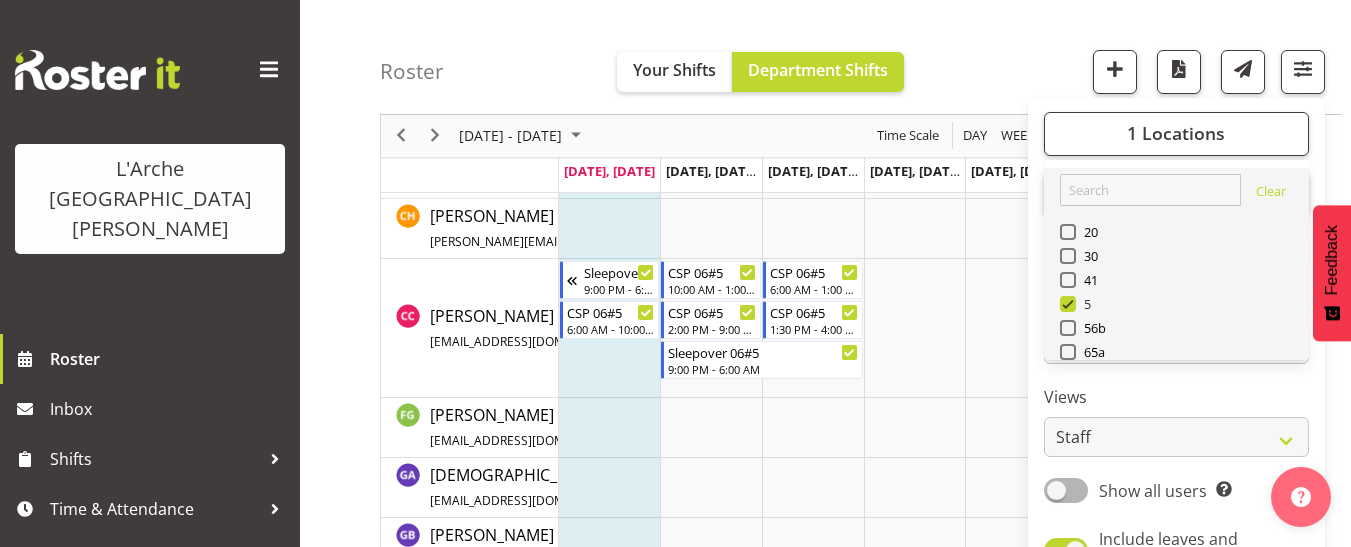 click at bounding box center (1068, 304) 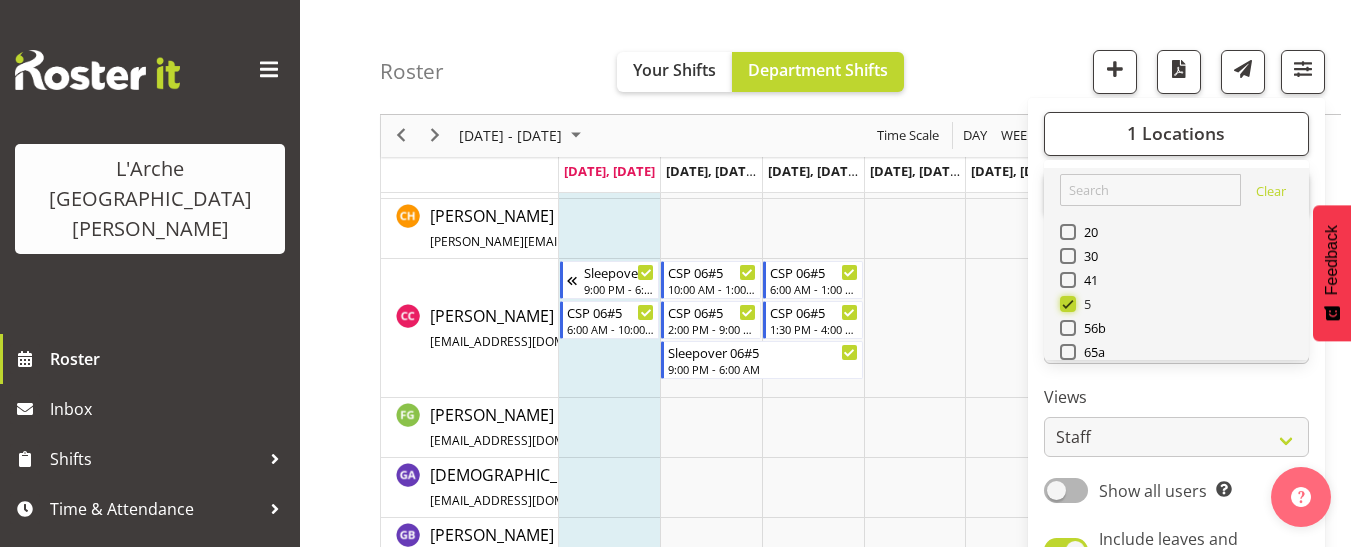 click on "5" at bounding box center (1066, 304) 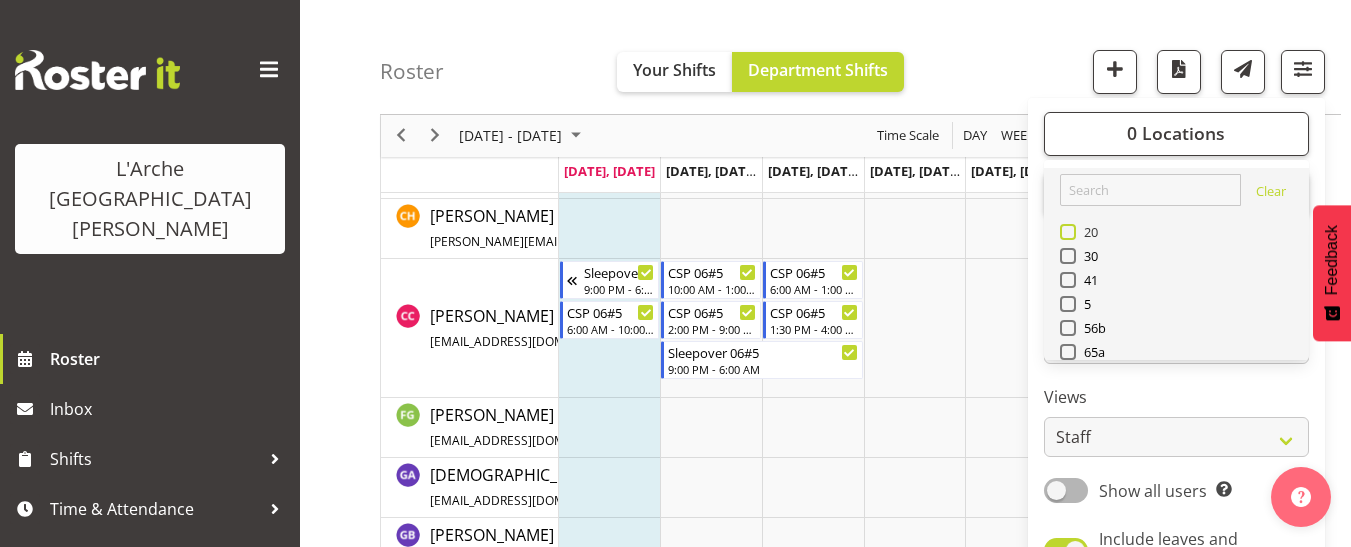 click at bounding box center (1068, 232) 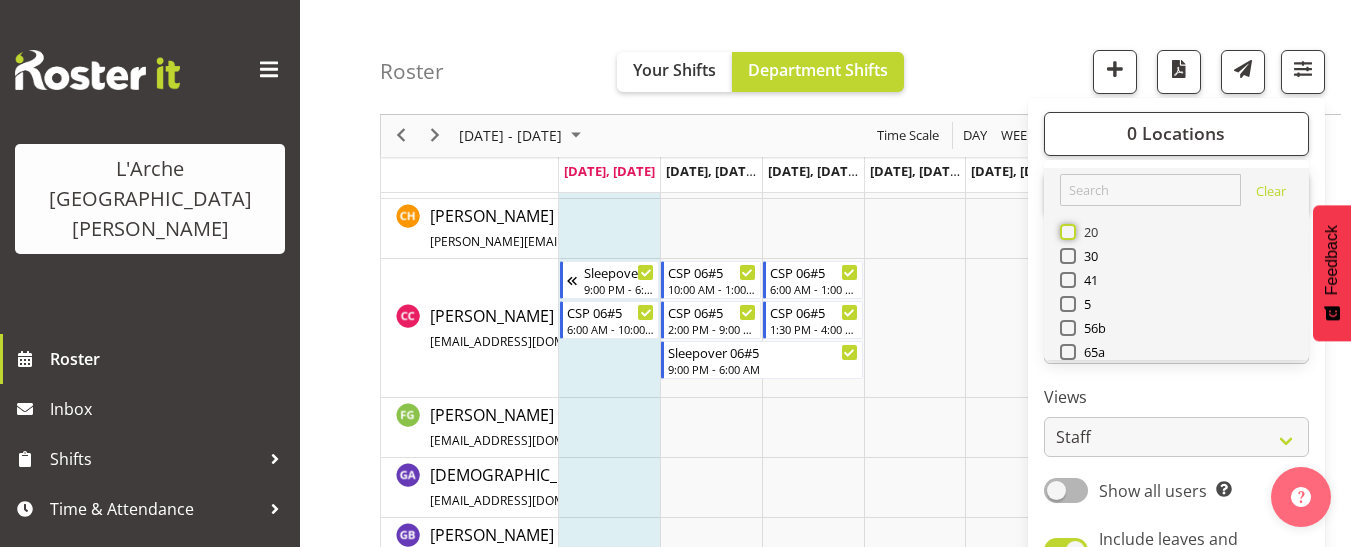 click on "20" at bounding box center [1066, 232] 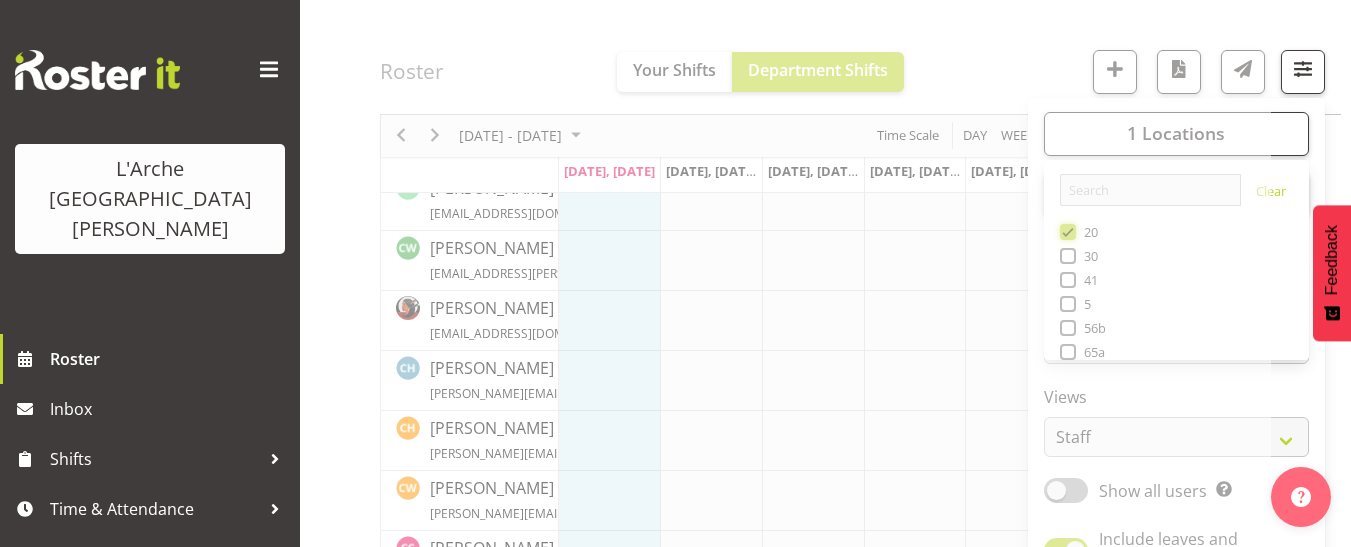 scroll, scrollTop: 700, scrollLeft: 0, axis: vertical 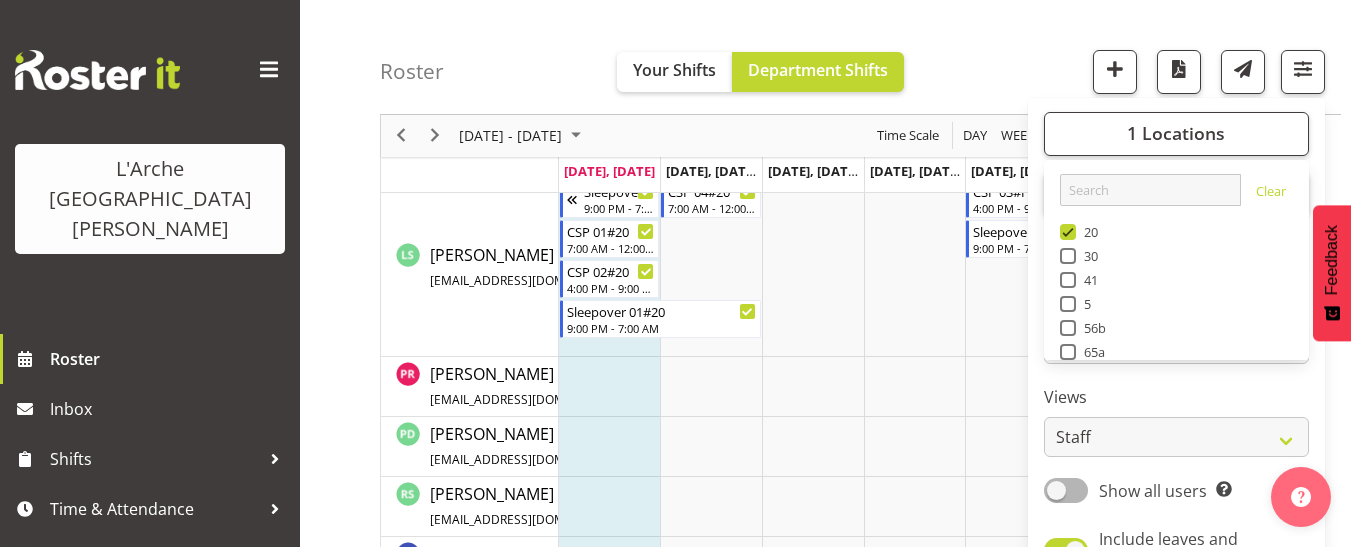 click on "Roster   Your Shifts
Department Shifts
1 Locations
Clear
20
30
41
5
56b
65a
73
Art and Music [GEOGRAPHIC_DATA]
Clear          All Jobs  All Jobs" at bounding box center (860, 57) 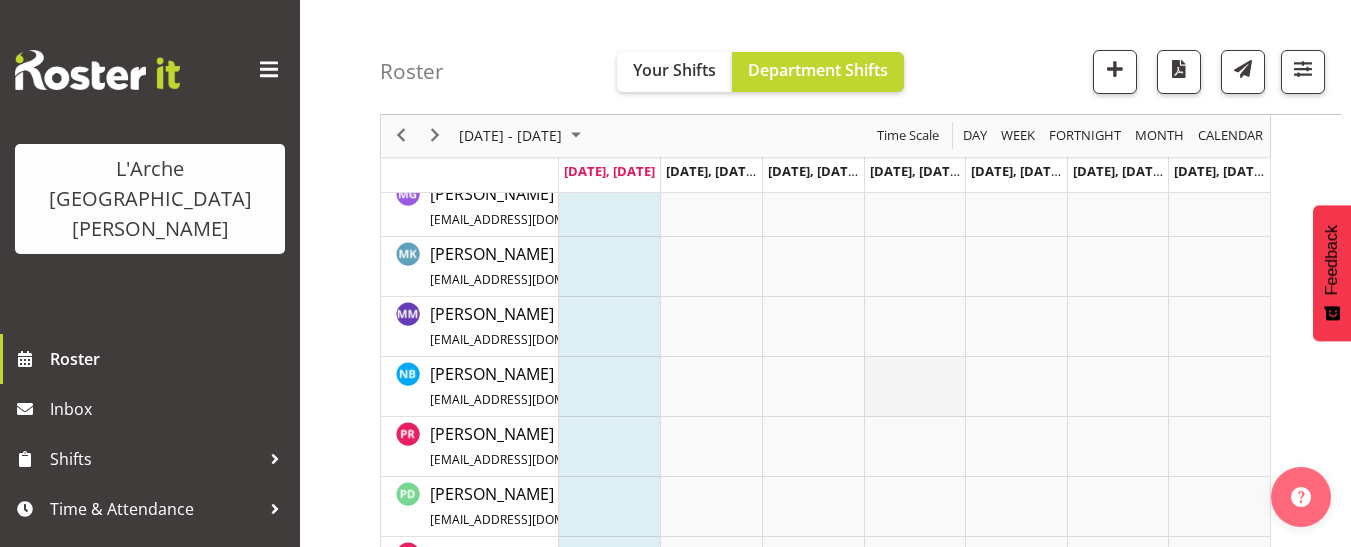 scroll, scrollTop: 2240, scrollLeft: 0, axis: vertical 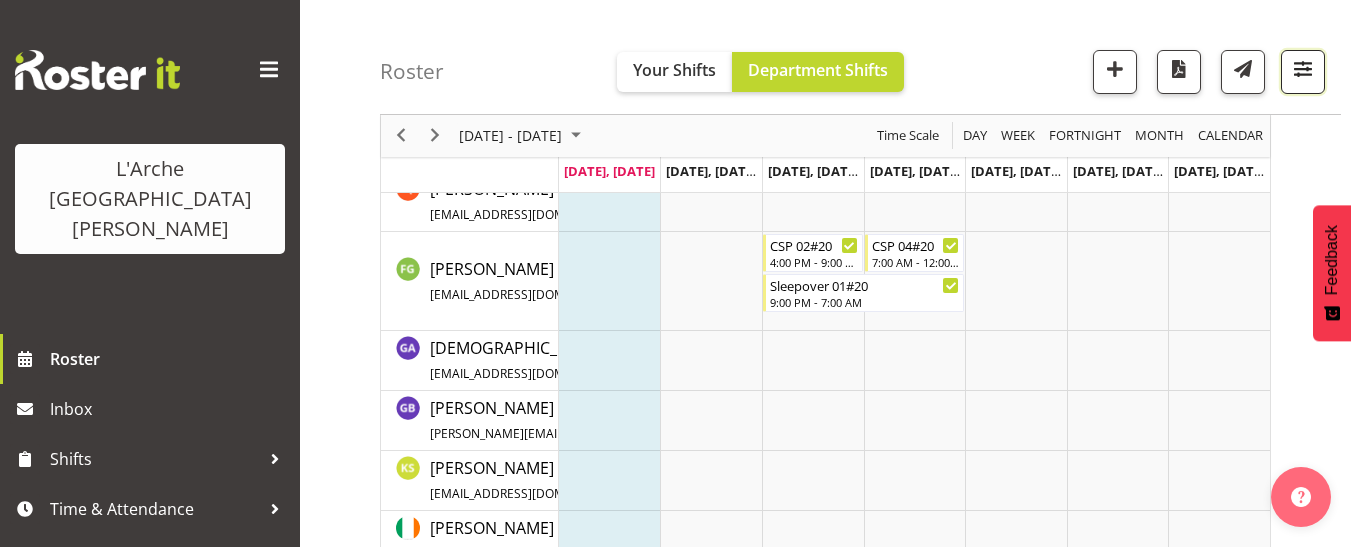 click at bounding box center [1303, 69] 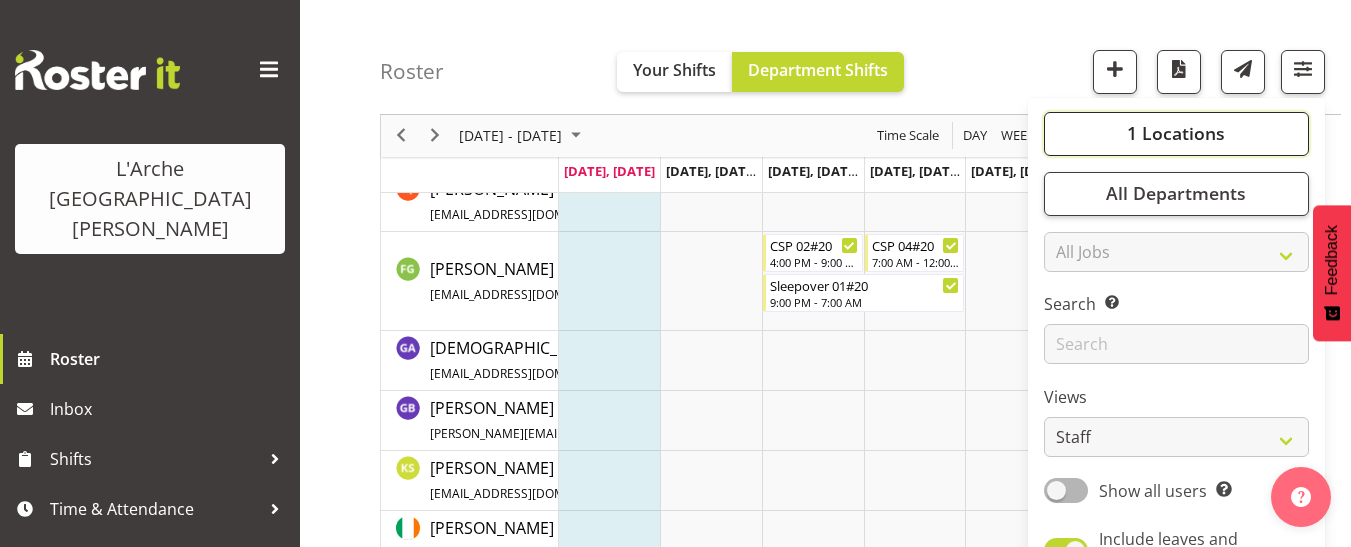 click on "1 Locations" at bounding box center [1176, 134] 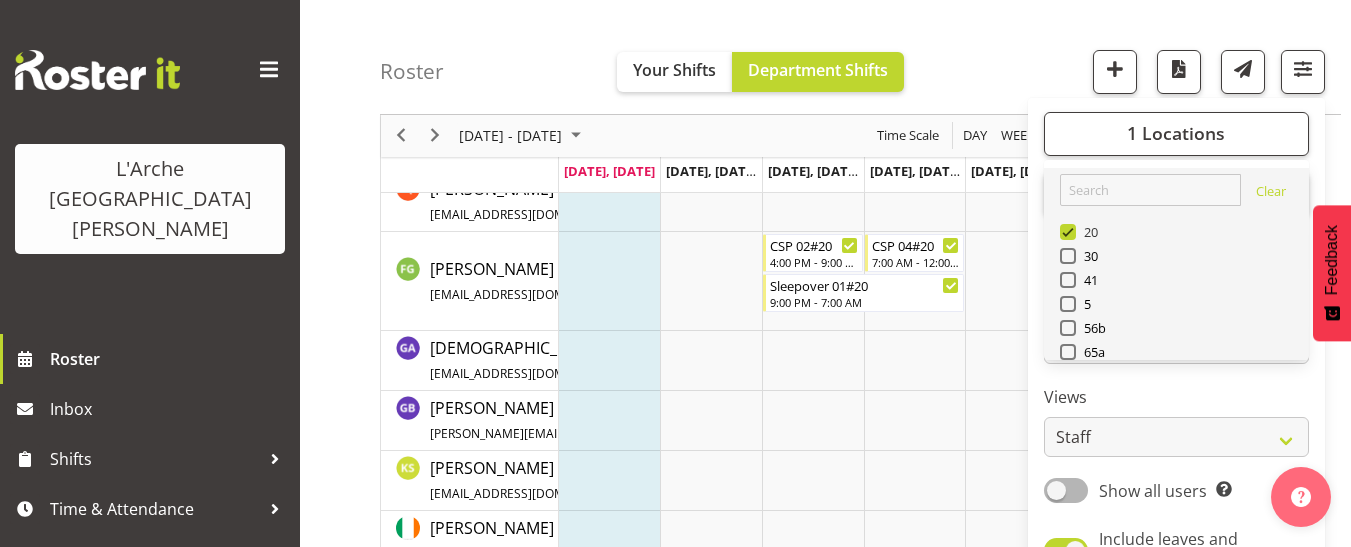 click at bounding box center [1068, 232] 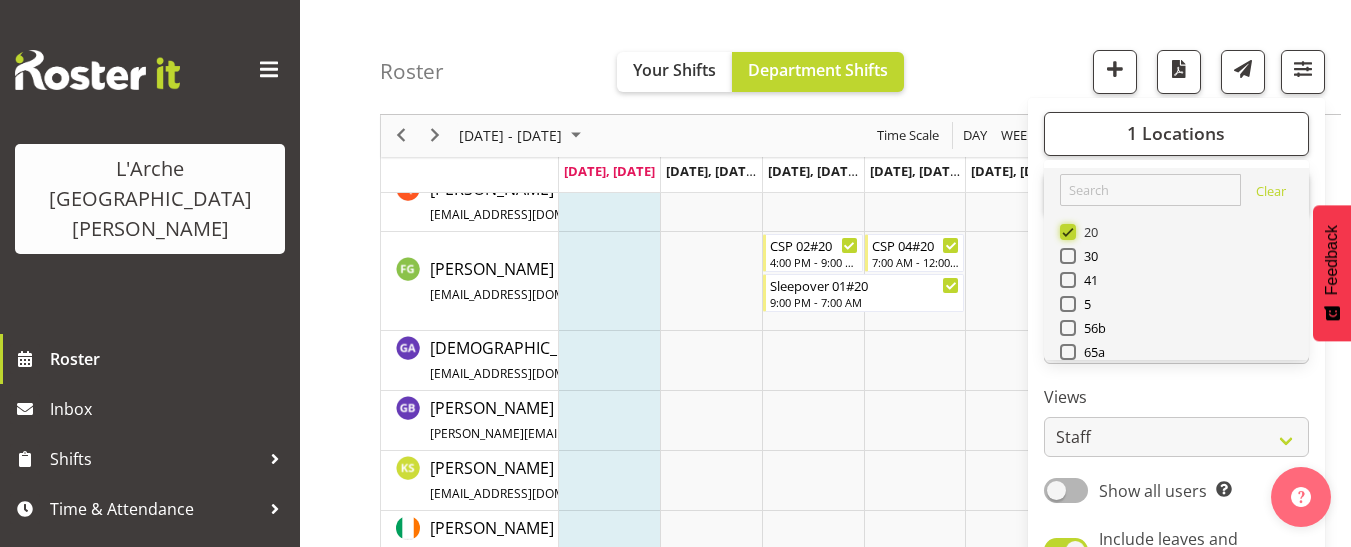 click on "20" at bounding box center (1066, 232) 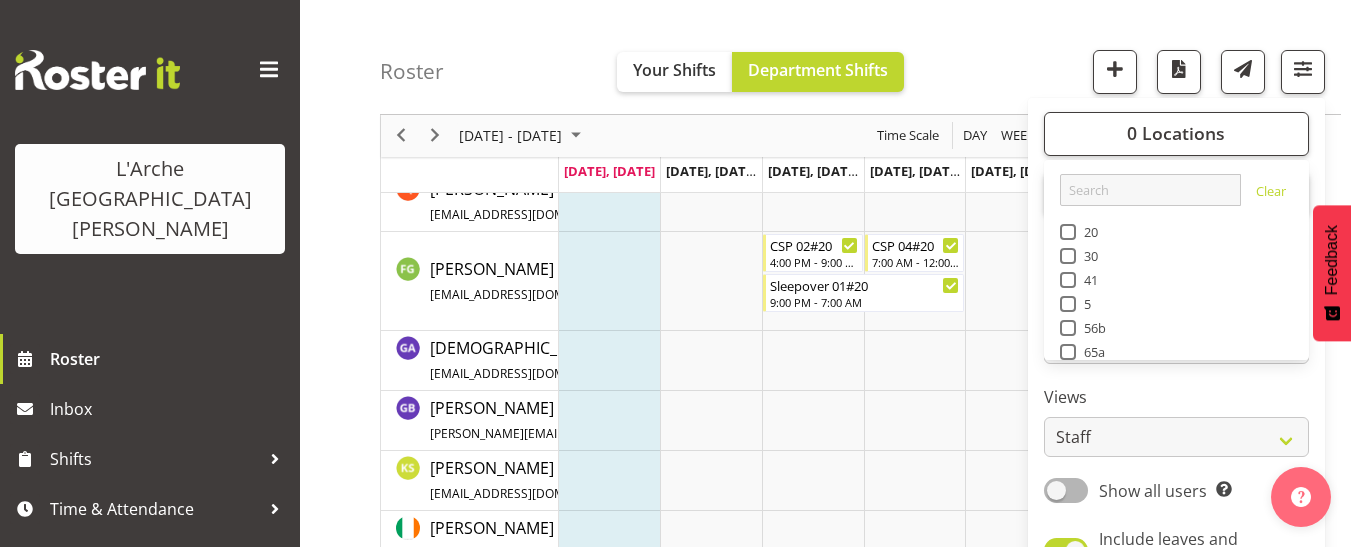 click on "Roster   Your Shifts
Department Shifts
0 Locations
Clear
20
30
41
5
56b
65a
73
Art and Music [GEOGRAPHIC_DATA]
Clear          All Jobs  All Jobs" at bounding box center (860, 57) 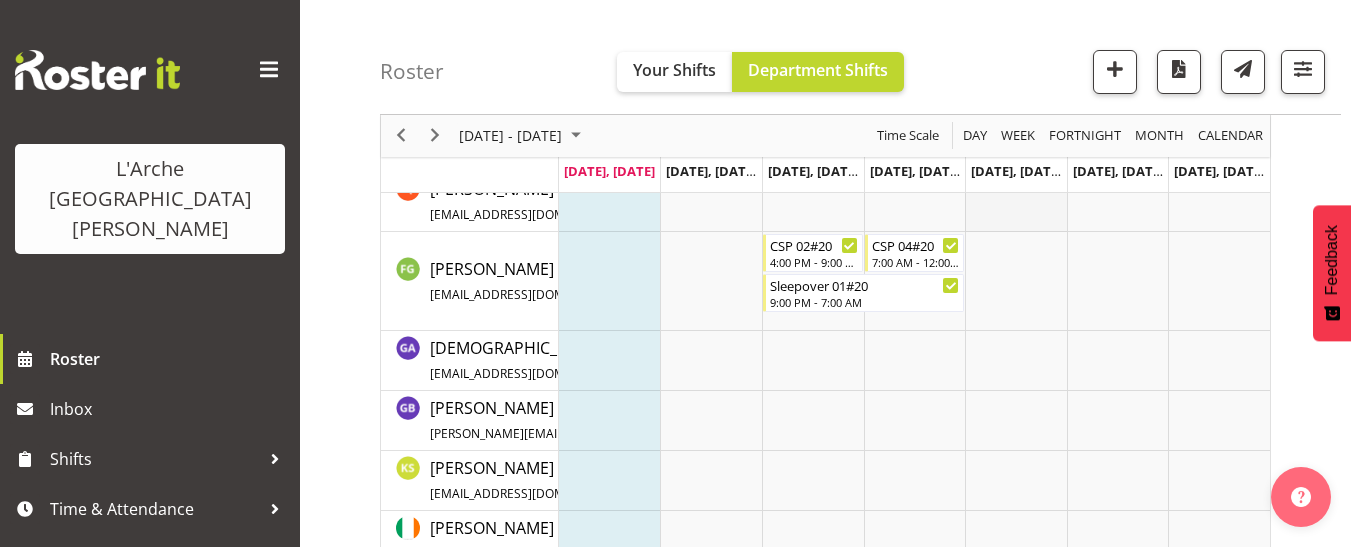 click at bounding box center [1016, 202] 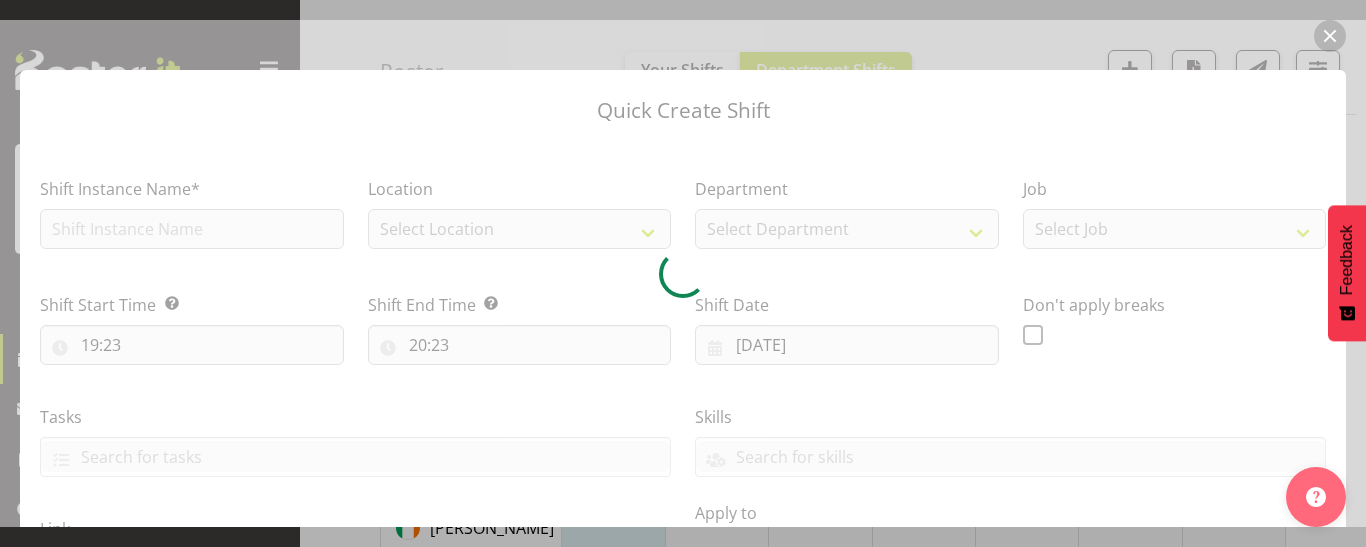 type on "[DATE]" 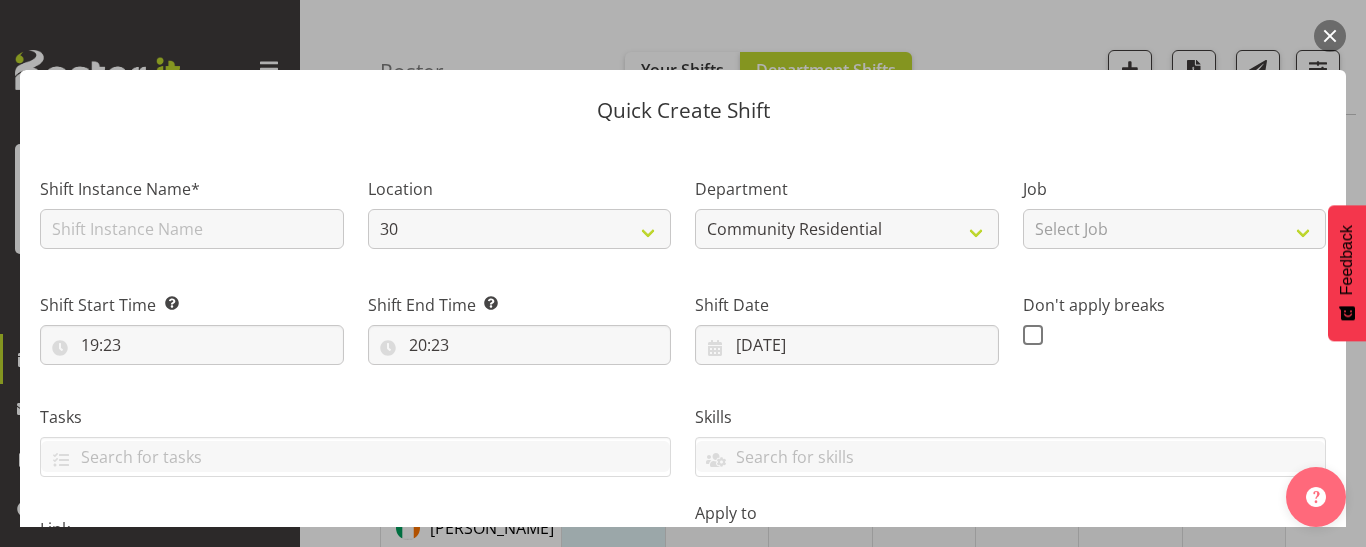 click at bounding box center (1330, 36) 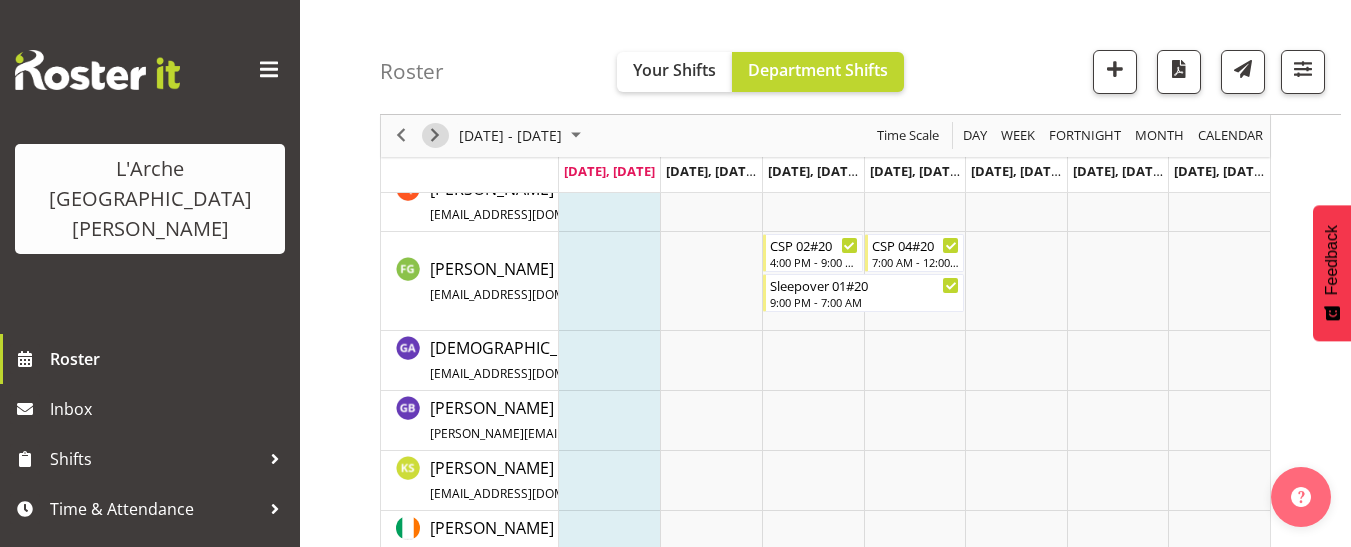 click at bounding box center (435, 136) 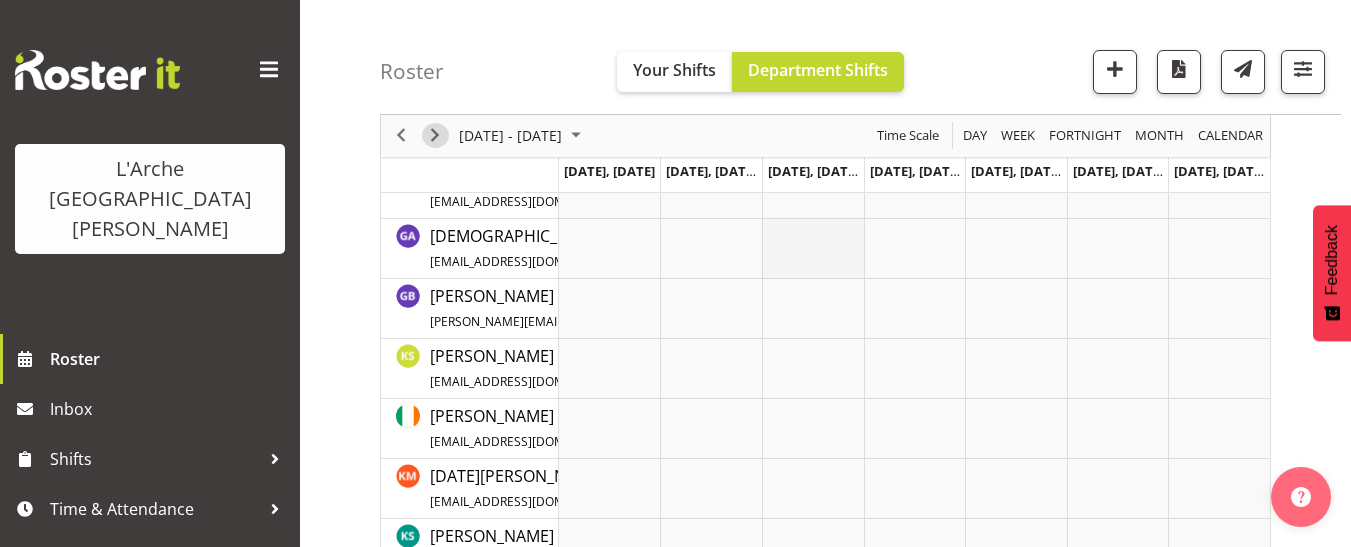 scroll, scrollTop: 1109, scrollLeft: 0, axis: vertical 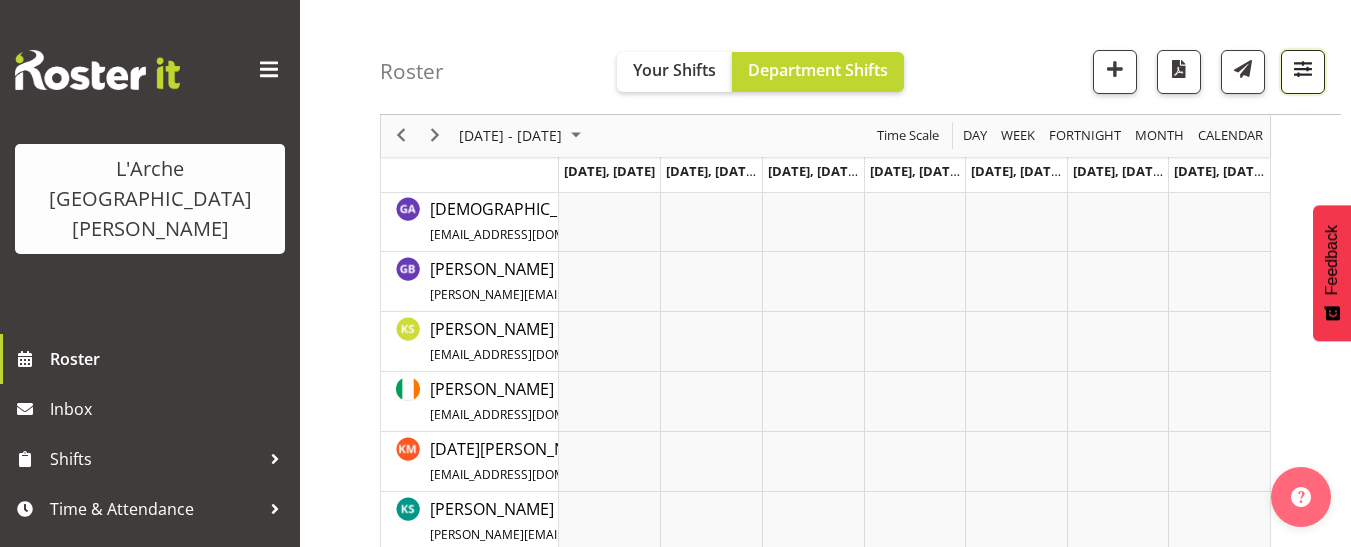 click at bounding box center [1303, 69] 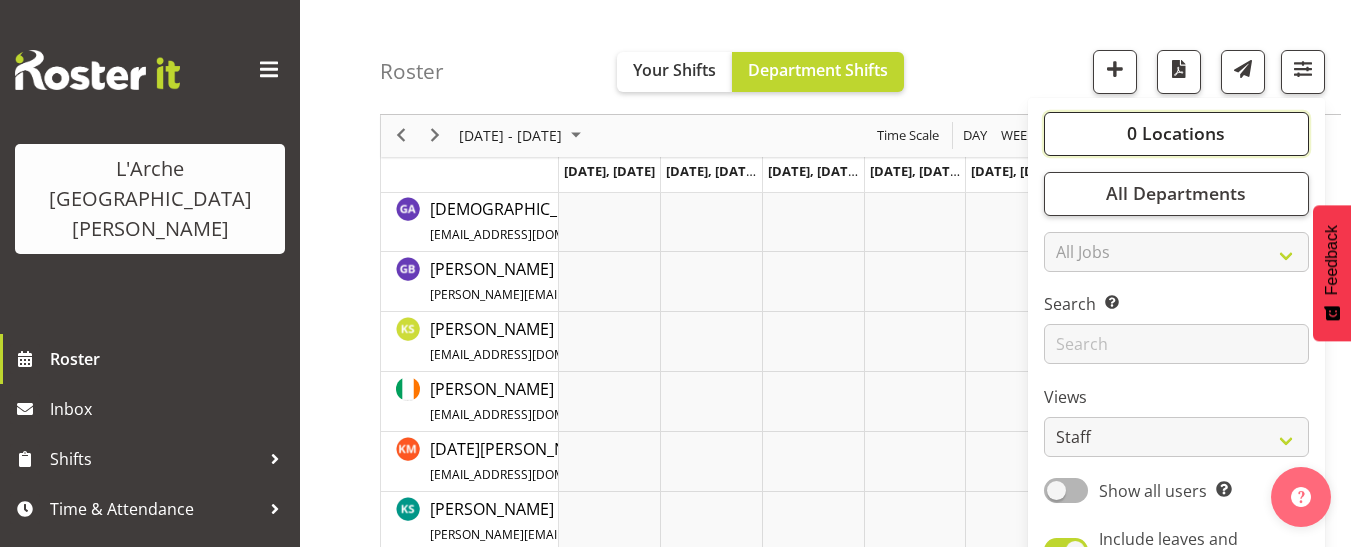 click on "0 Locations" at bounding box center (1176, 134) 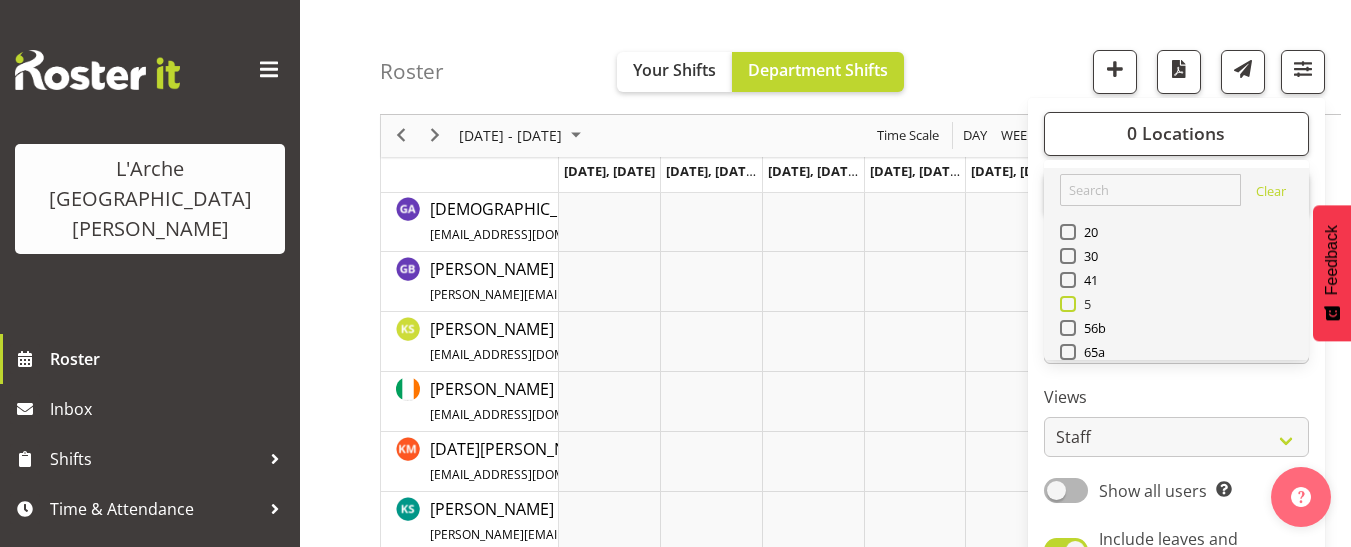 click at bounding box center [1068, 304] 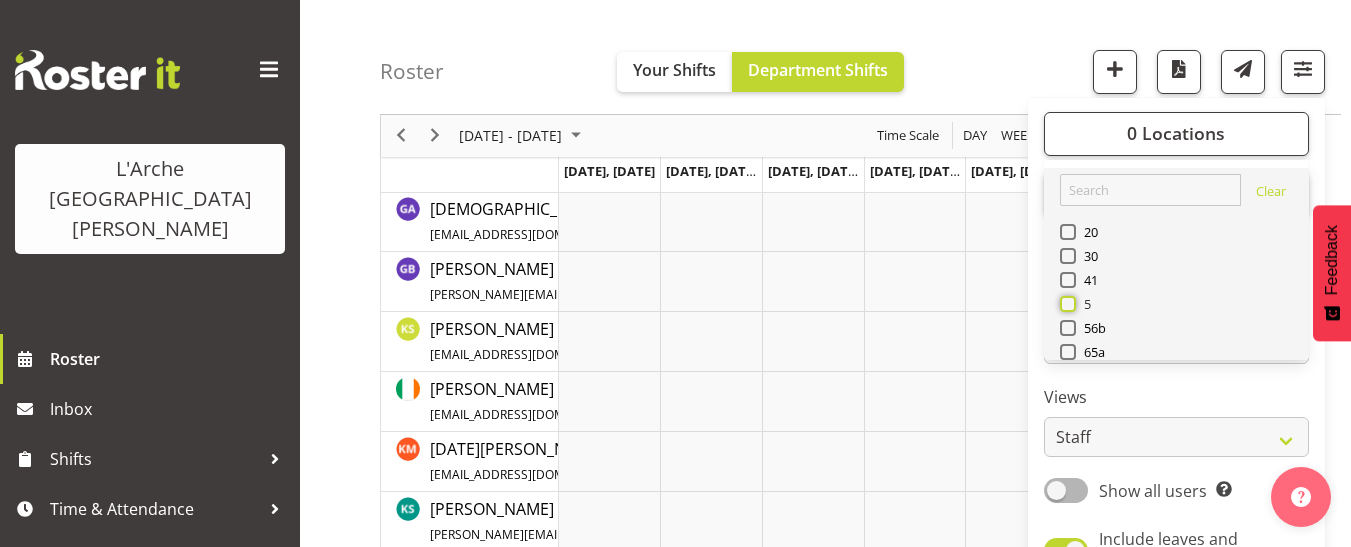 click on "5" at bounding box center (1066, 304) 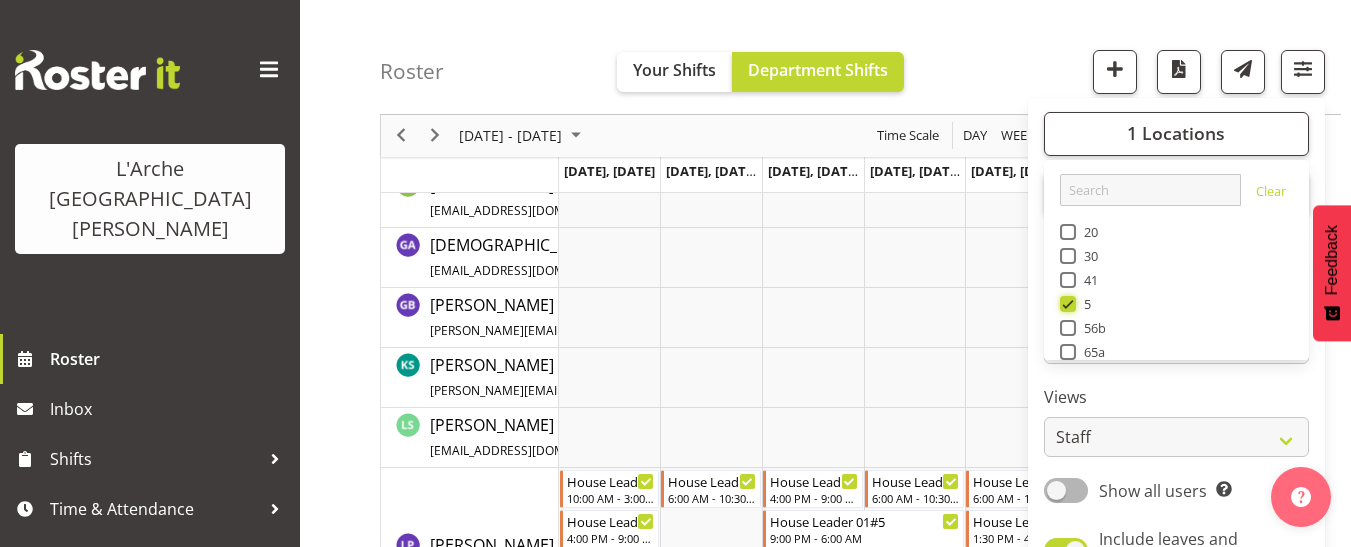 scroll, scrollTop: 1109, scrollLeft: 0, axis: vertical 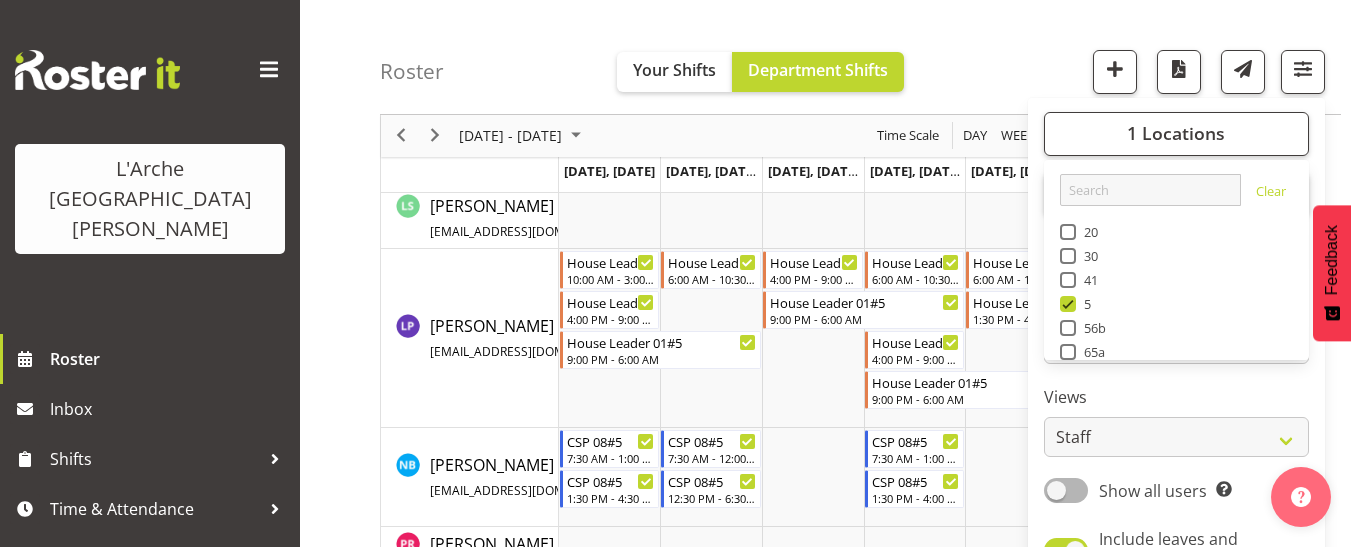 click on "Roster   Your Shifts
Department Shifts
1 Locations
Clear
20
30
41
5
56b
65a
73
Art and Music [GEOGRAPHIC_DATA]
Clear          All Jobs  All Jobs" at bounding box center (860, 57) 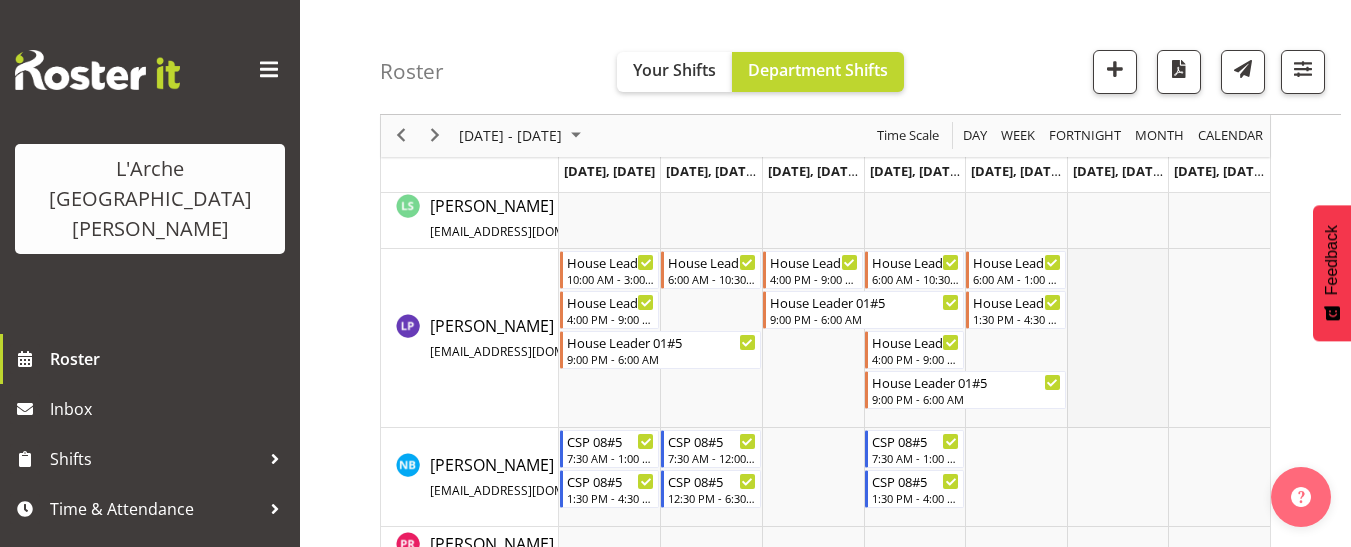 scroll, scrollTop: 1209, scrollLeft: 0, axis: vertical 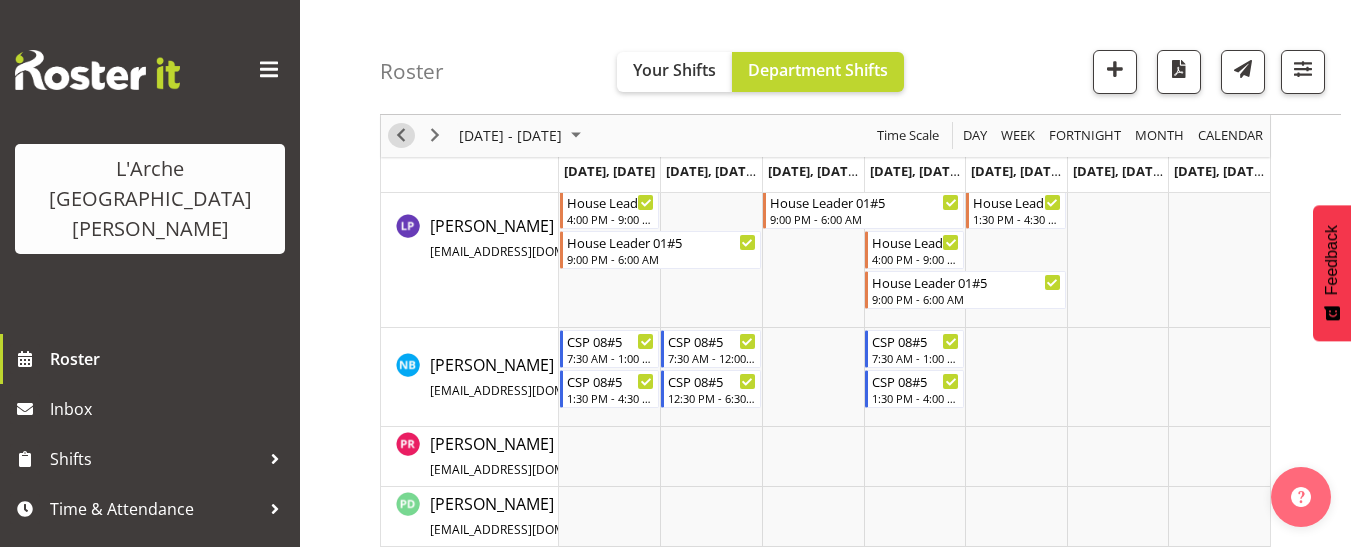 click at bounding box center (401, 136) 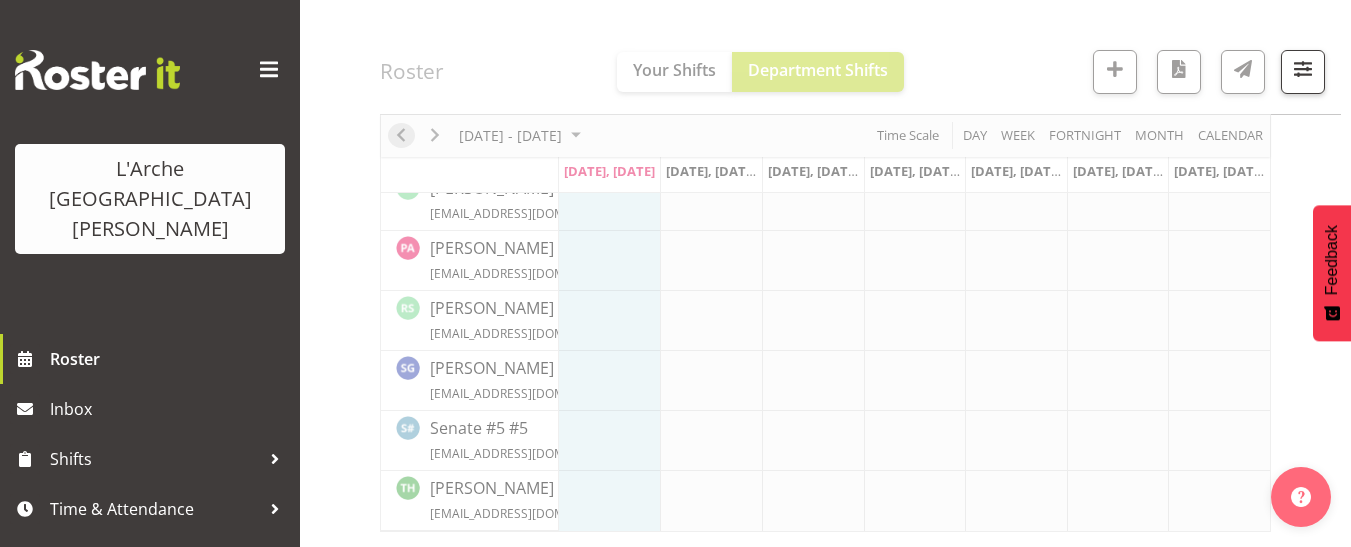scroll, scrollTop: 890, scrollLeft: 0, axis: vertical 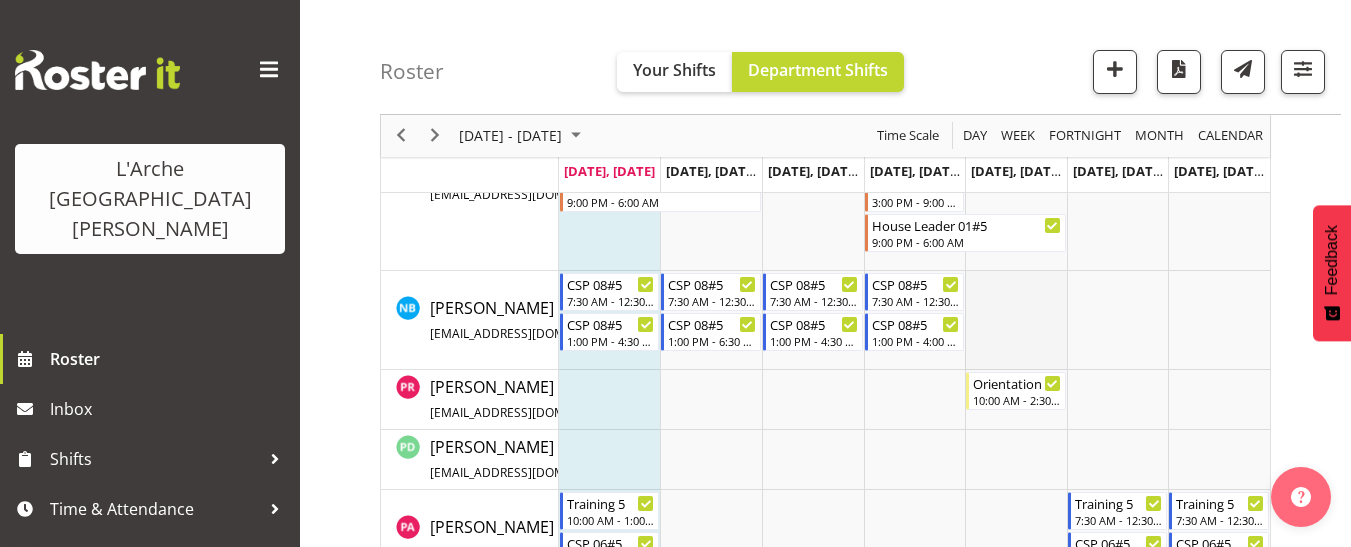 click at bounding box center (1016, 320) 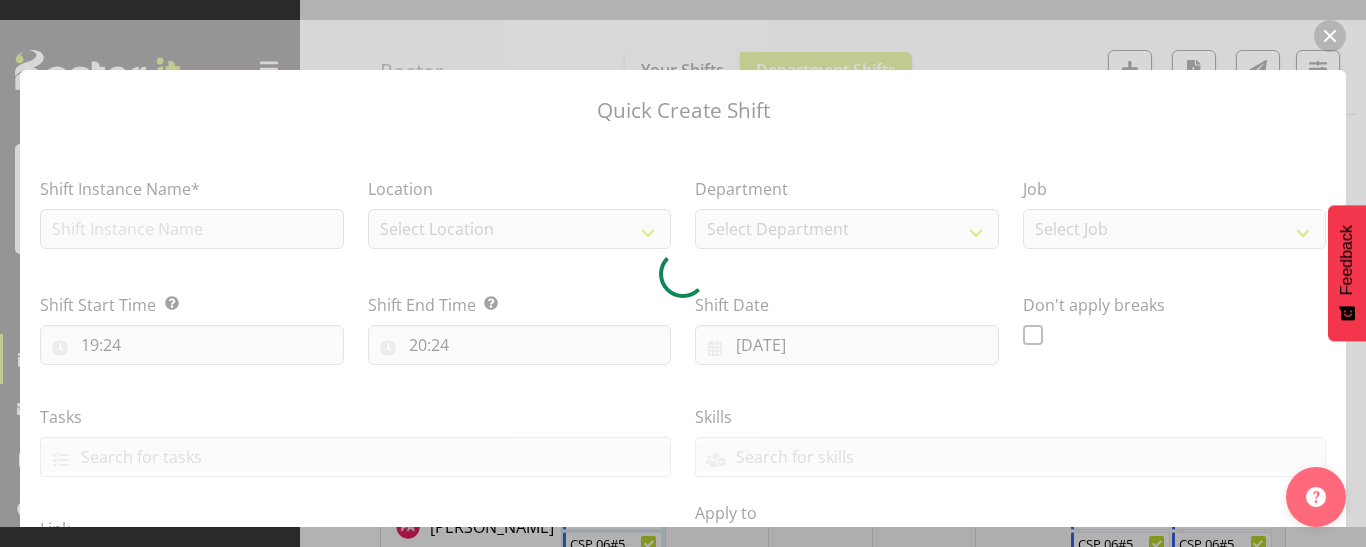 type on "[DATE]" 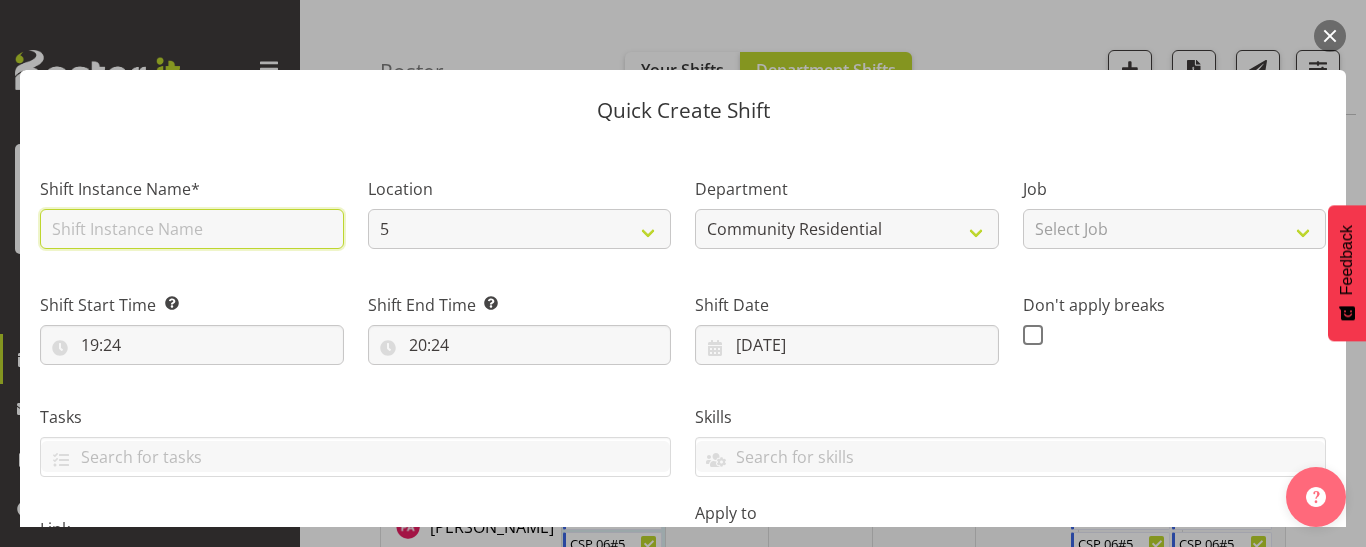click at bounding box center (192, 229) 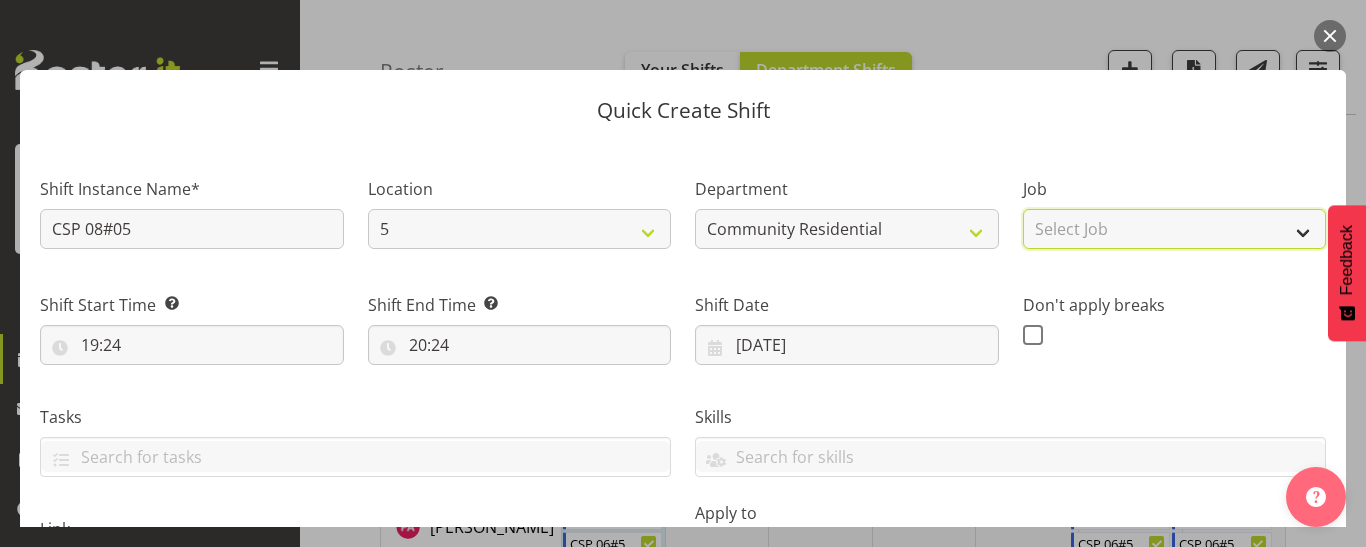 click on "Select Job  Accounts Admin Art Coordinator Community Leader Community Support Person Community Support Person-Casual House Leader Office Admin Senior Coordinator Service Manager Volunteer" at bounding box center (1175, 229) 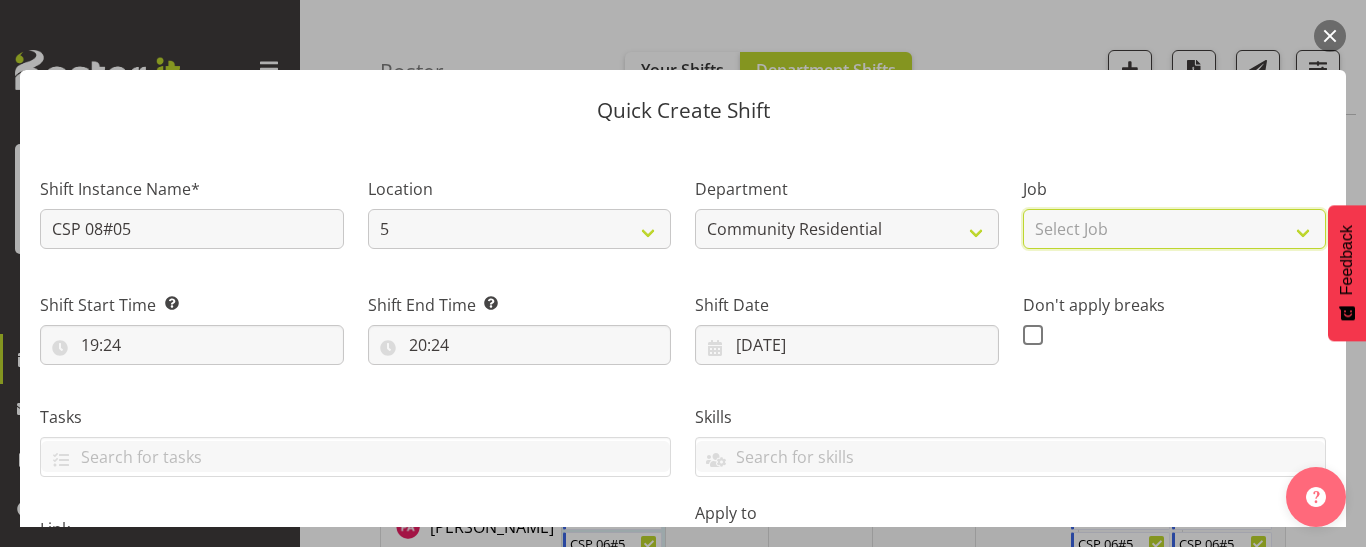 select on "2" 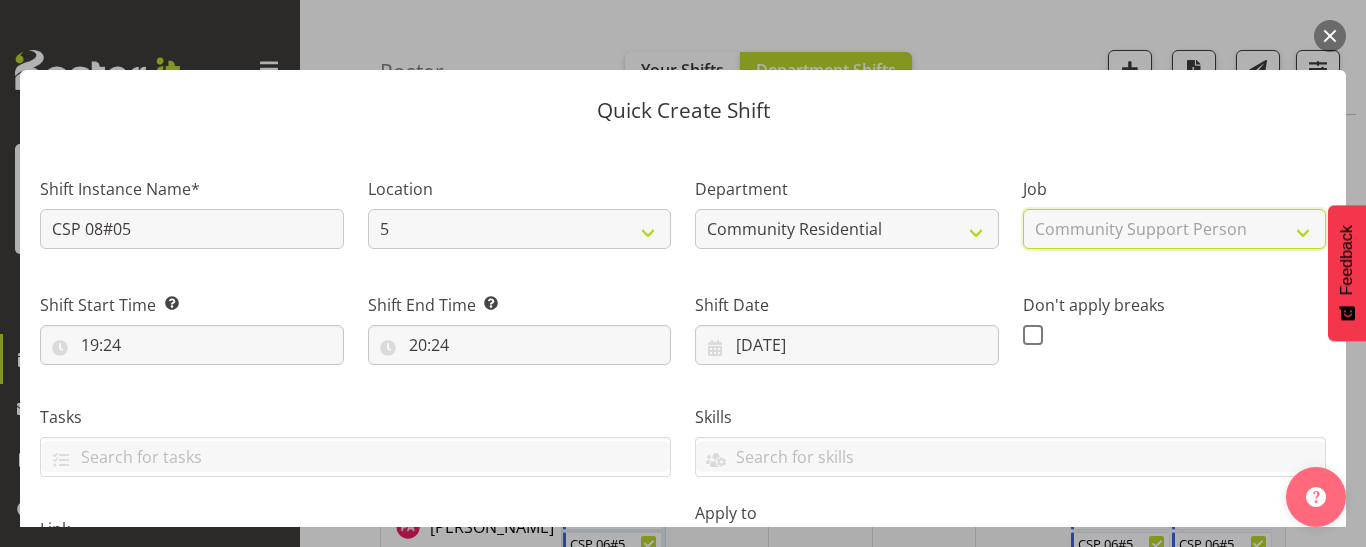 click on "Select Job  Accounts Admin Art Coordinator Community Leader Community Support Person Community Support Person-Casual House Leader Office Admin Senior Coordinator Service Manager Volunteer" at bounding box center (1175, 229) 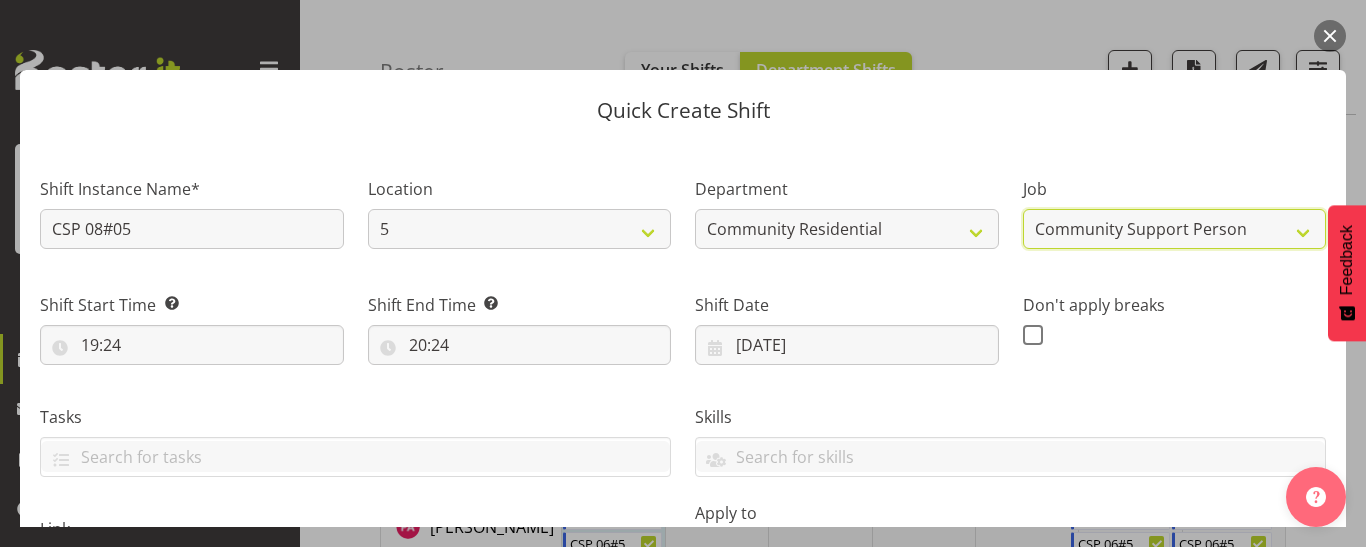 scroll, scrollTop: 100, scrollLeft: 0, axis: vertical 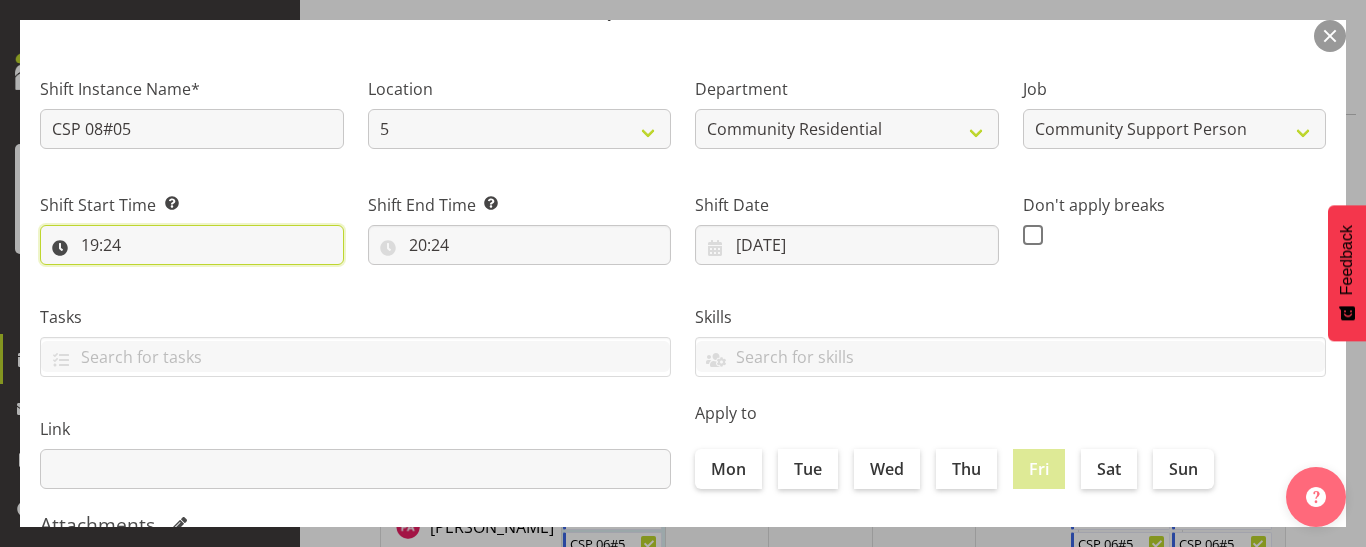 click on "19:24" at bounding box center [192, 245] 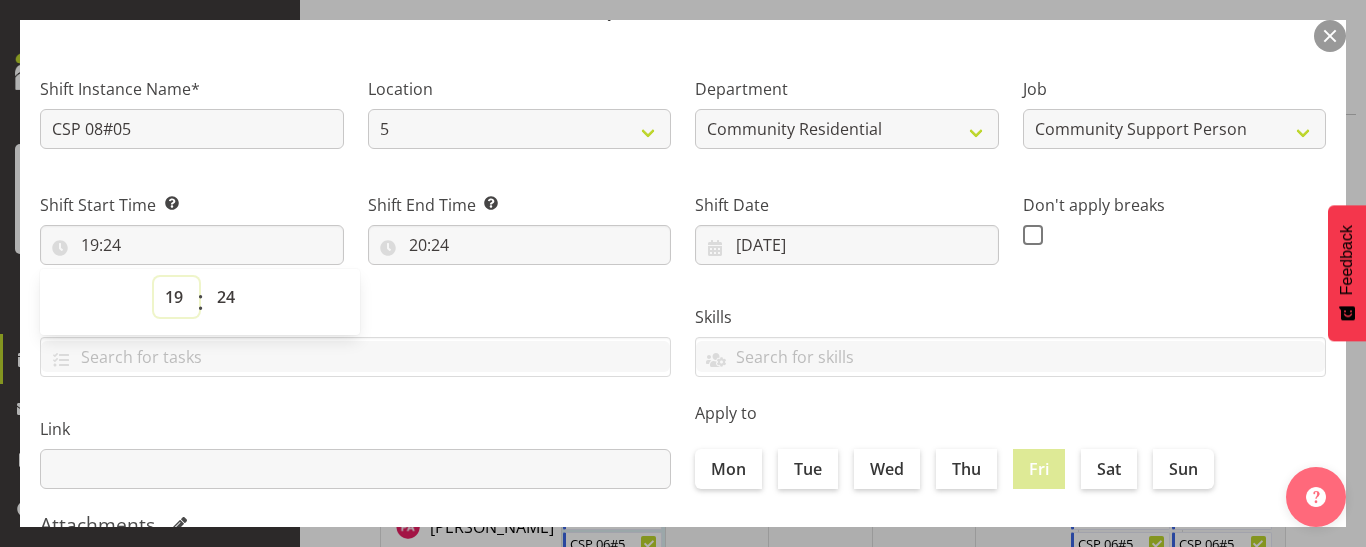 click on "00   01   02   03   04   05   06   07   08   09   10   11   12   13   14   15   16   17   18   19   20   21   22   23" at bounding box center (176, 297) 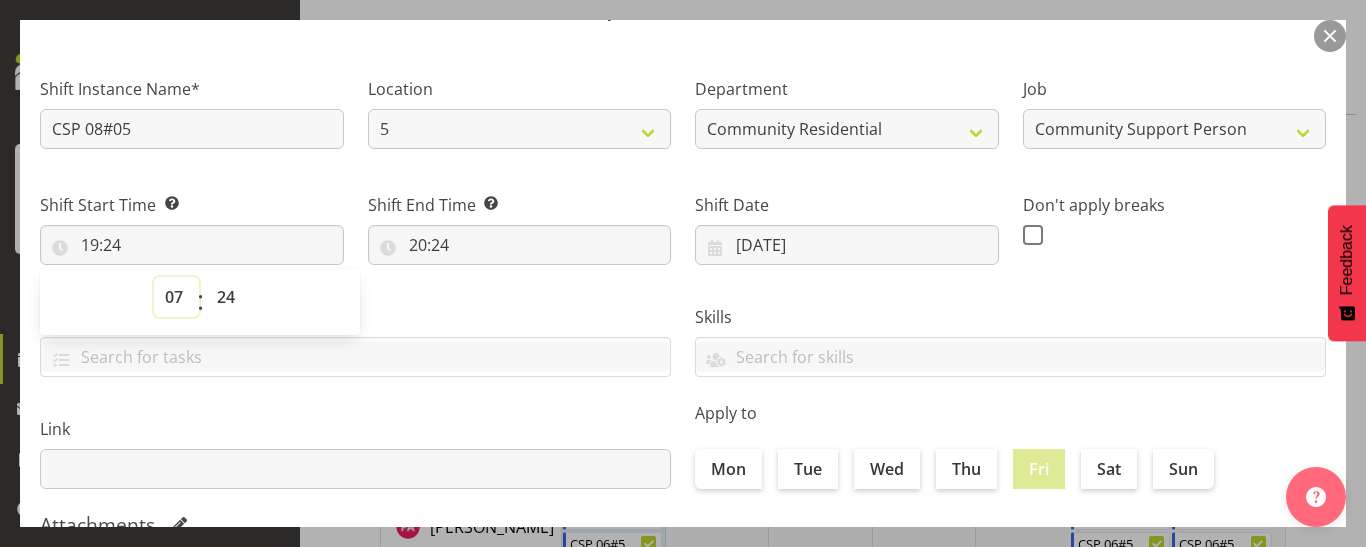 click on "00   01   02   03   04   05   06   07   08   09   10   11   12   13   14   15   16   17   18   19   20   21   22   23" at bounding box center (176, 297) 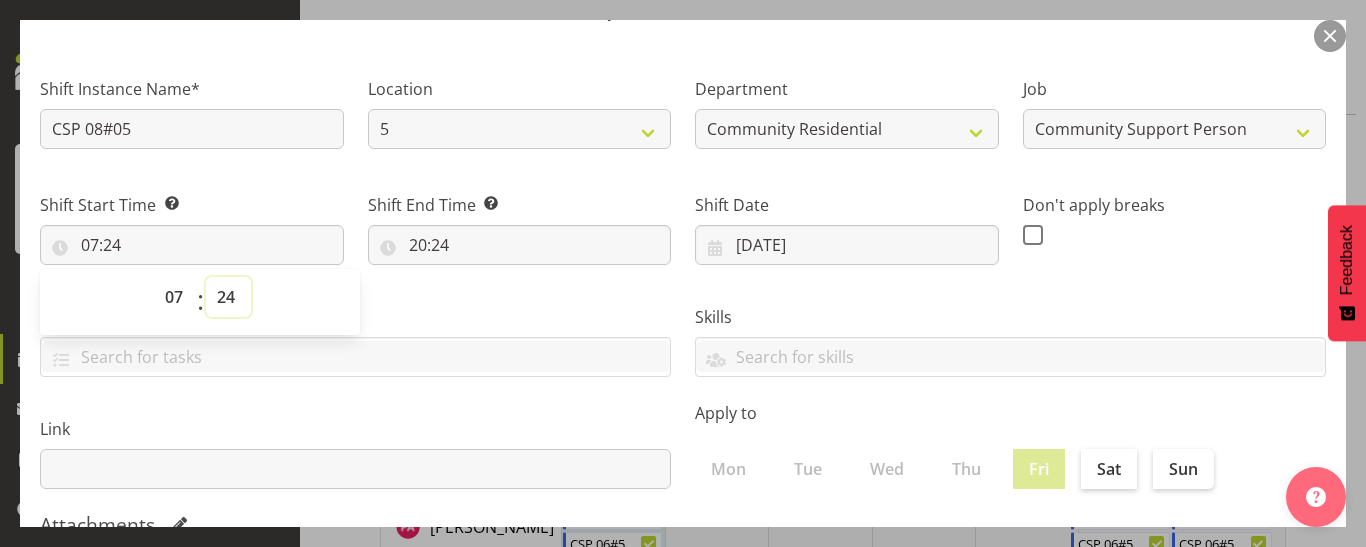 click on "00   01   02   03   04   05   06   07   08   09   10   11   12   13   14   15   16   17   18   19   20   21   22   23   24   25   26   27   28   29   30   31   32   33   34   35   36   37   38   39   40   41   42   43   44   45   46   47   48   49   50   51   52   53   54   55   56   57   58   59" at bounding box center [228, 297] 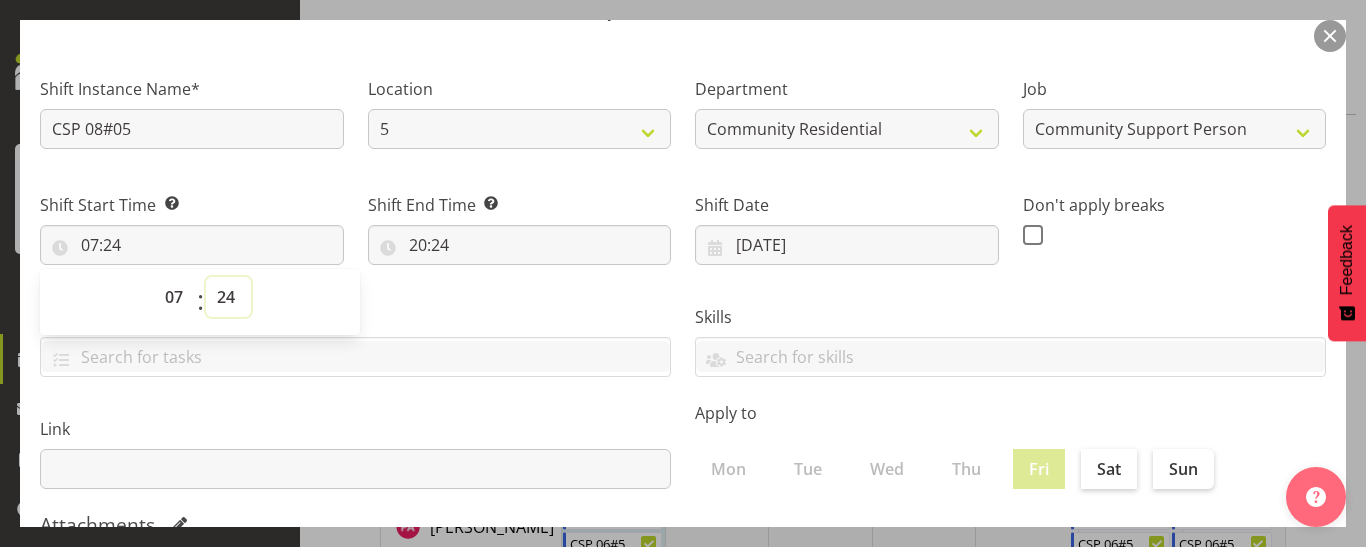 select on "30" 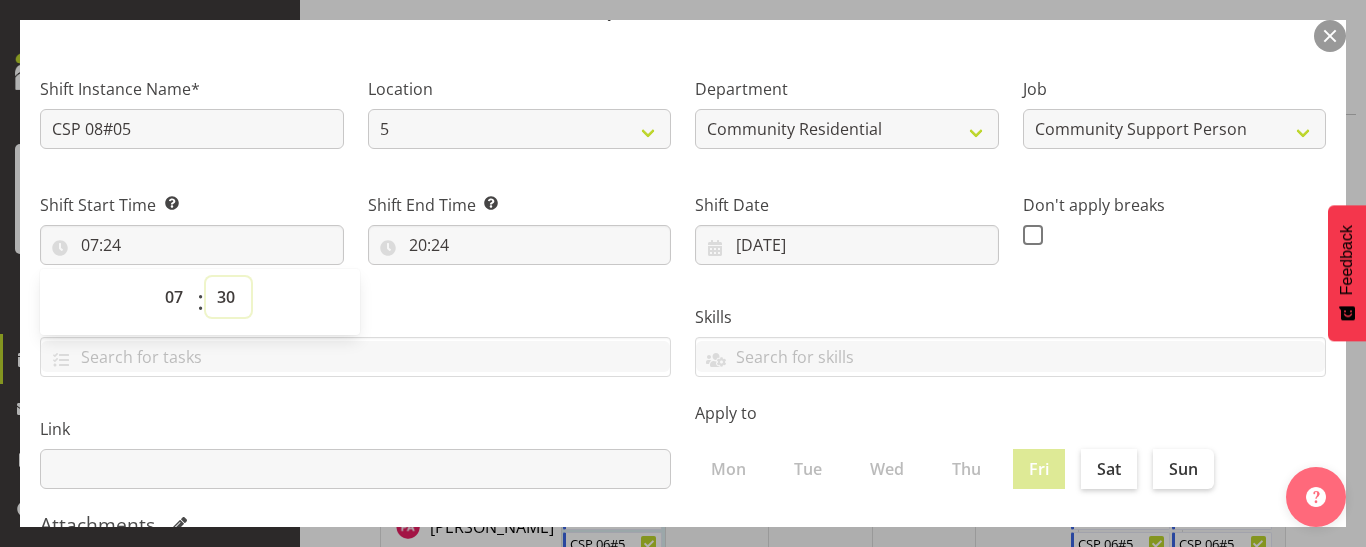 click on "00   01   02   03   04   05   06   07   08   09   10   11   12   13   14   15   16   17   18   19   20   21   22   23   24   25   26   27   28   29   30   31   32   33   34   35   36   37   38   39   40   41   42   43   44   45   46   47   48   49   50   51   52   53   54   55   56   57   58   59" at bounding box center [228, 297] 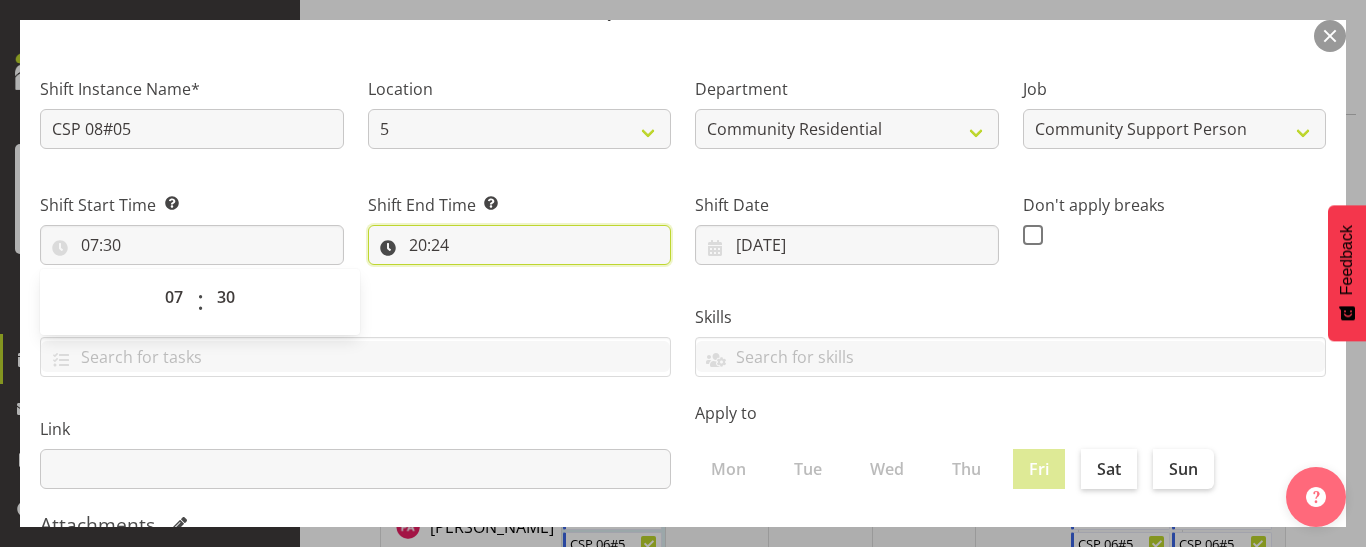 click on "20:24" at bounding box center (520, 245) 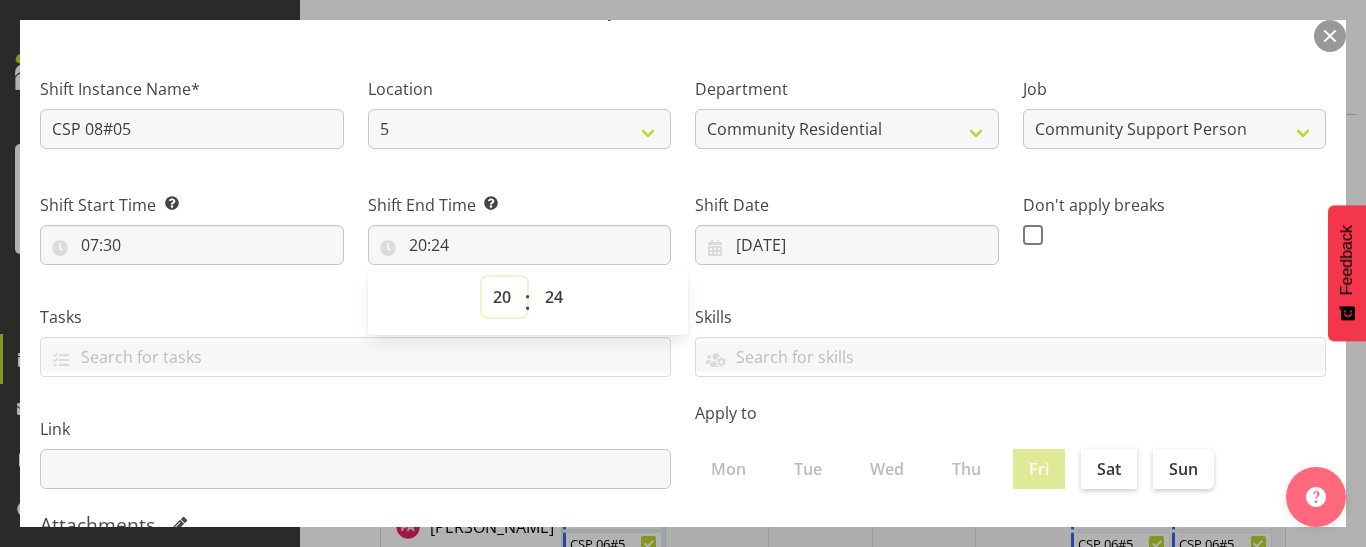 click on "00   01   02   03   04   05   06   07   08   09   10   11   12   13   14   15   16   17   18   19   20   21   22   23" at bounding box center (504, 297) 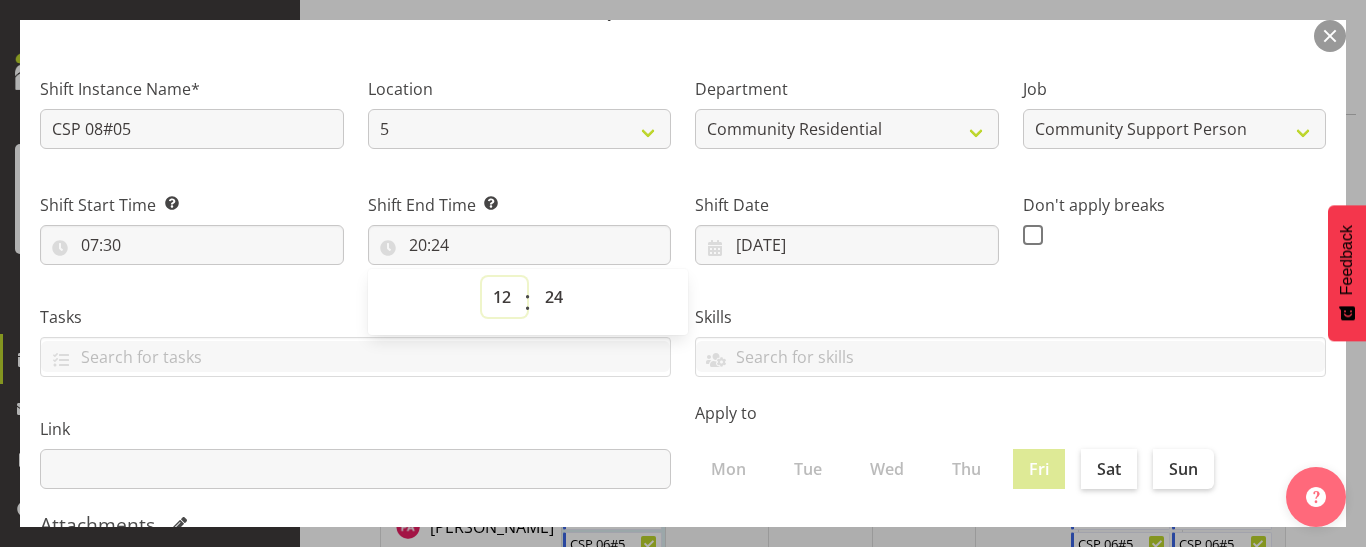 click on "00   01   02   03   04   05   06   07   08   09   10   11   12   13   14   15   16   17   18   19   20   21   22   23" at bounding box center (504, 297) 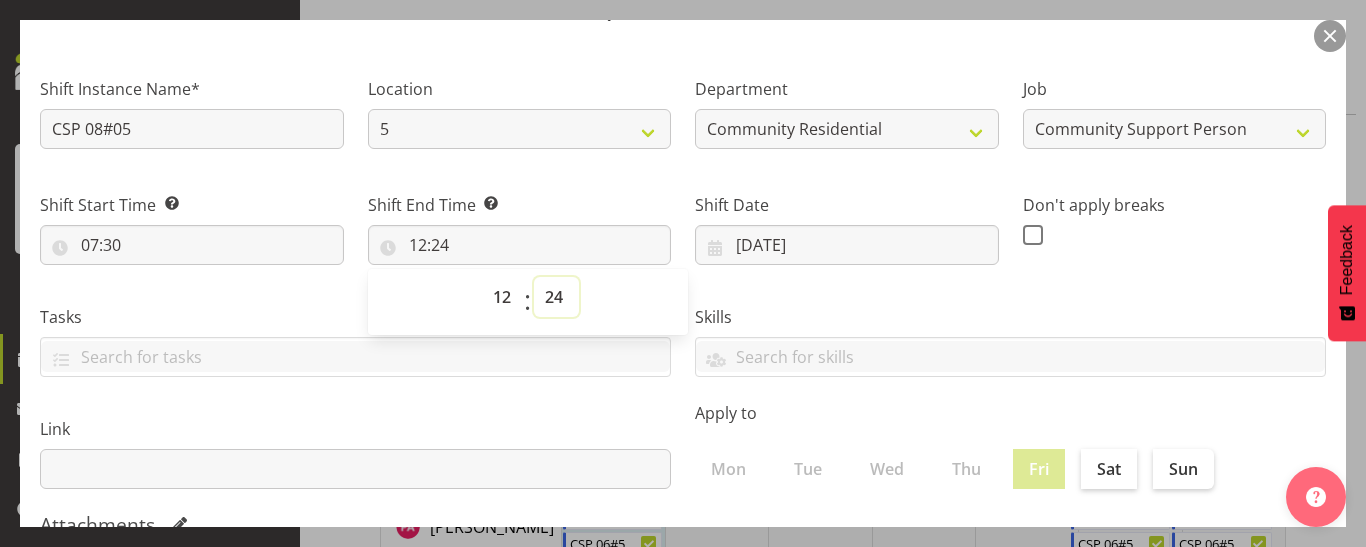 click on "00   01   02   03   04   05   06   07   08   09   10   11   12   13   14   15   16   17   18   19   20   21   22   23   24   25   26   27   28   29   30   31   32   33   34   35   36   37   38   39   40   41   42   43   44   45   46   47   48   49   50   51   52   53   54   55   56   57   58   59" at bounding box center [556, 297] 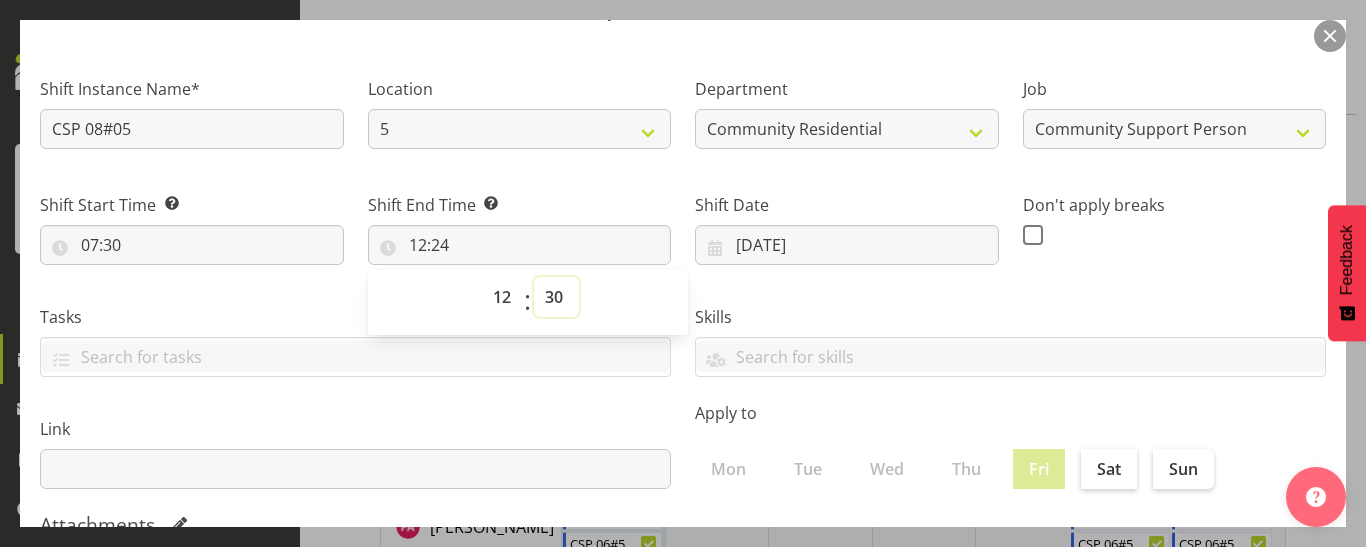 click on "00   01   02   03   04   05   06   07   08   09   10   11   12   13   14   15   16   17   18   19   20   21   22   23   24   25   26   27   28   29   30   31   32   33   34   35   36   37   38   39   40   41   42   43   44   45   46   47   48   49   50   51   52   53   54   55   56   57   58   59" at bounding box center [556, 297] 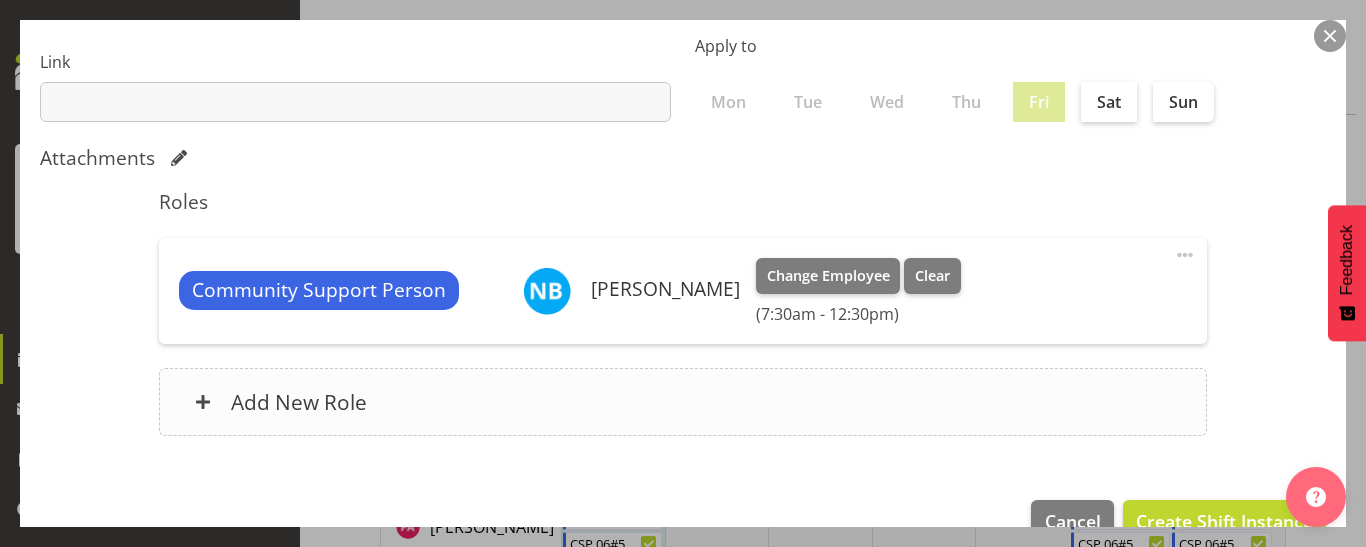 scroll, scrollTop: 500, scrollLeft: 0, axis: vertical 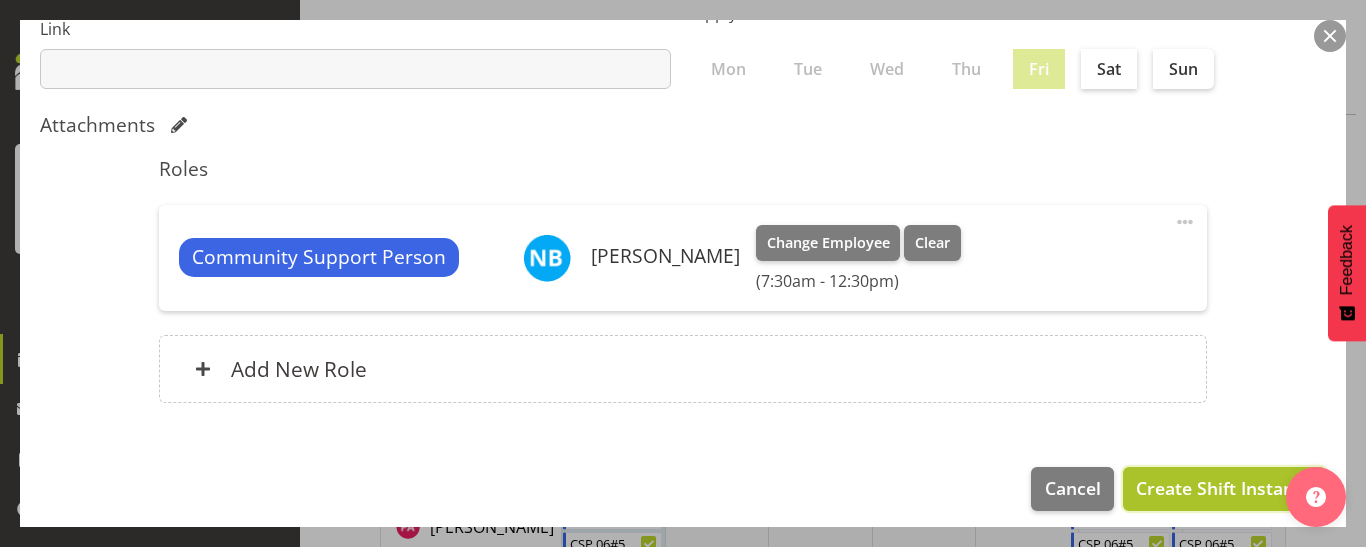 click on "Create Shift Instance" at bounding box center [1224, 488] 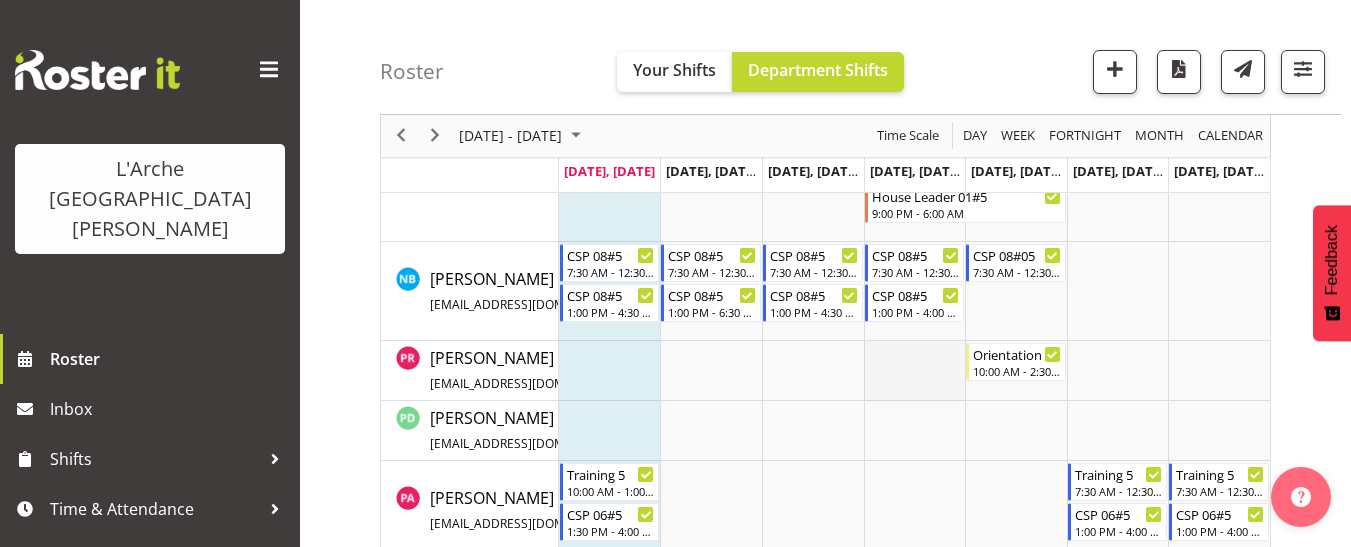 scroll, scrollTop: 1306, scrollLeft: 0, axis: vertical 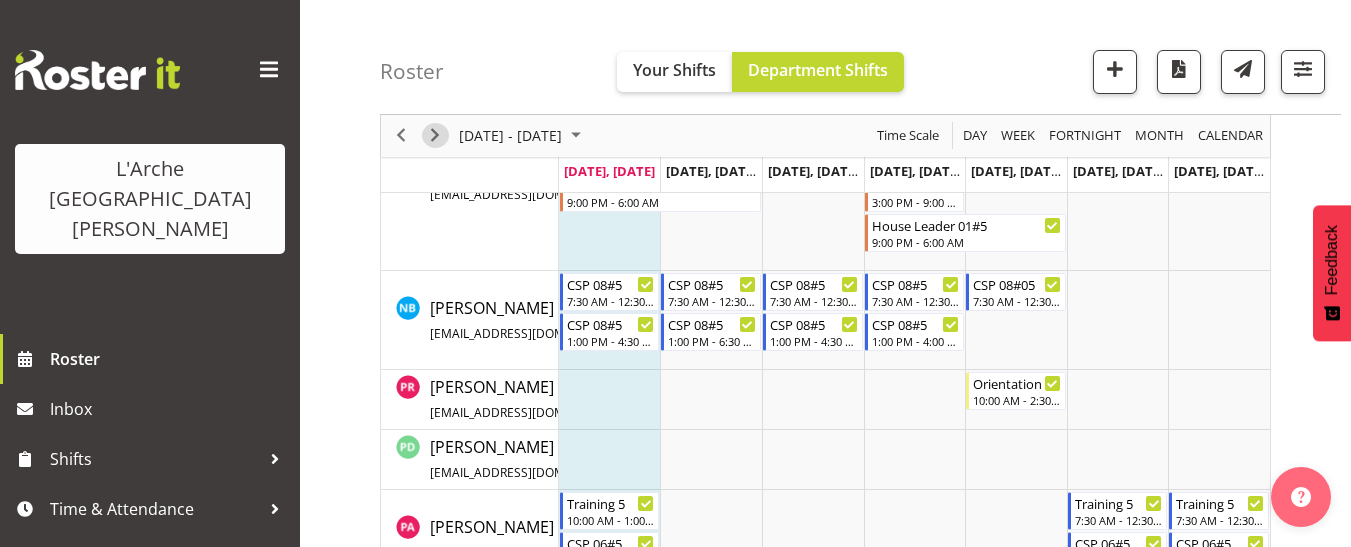 click at bounding box center (435, 136) 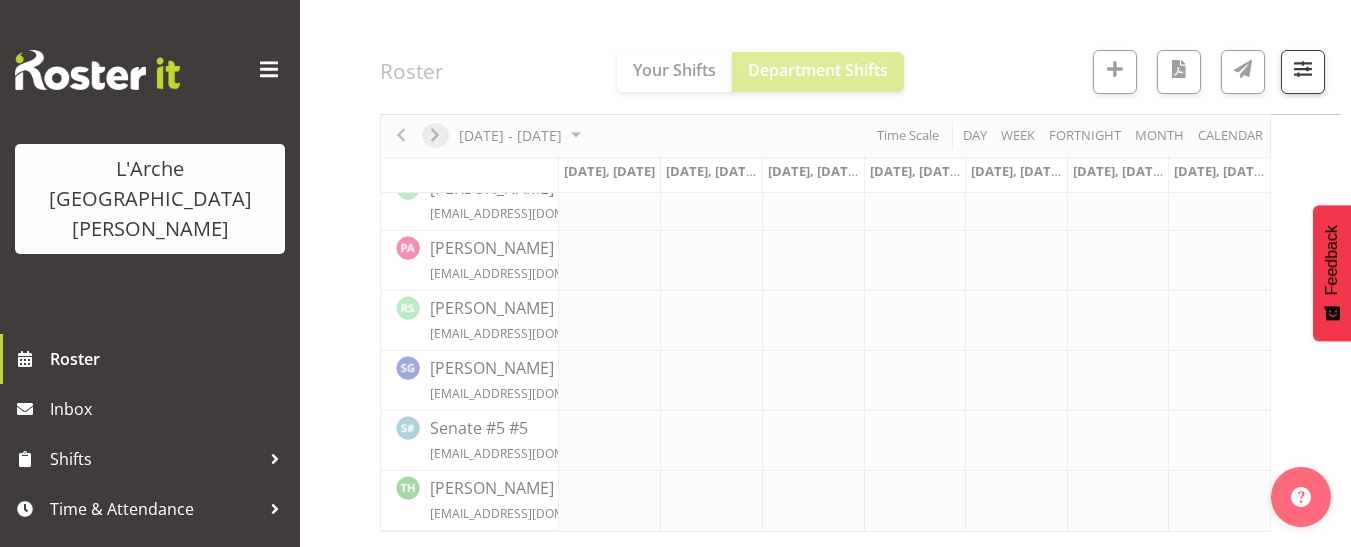scroll, scrollTop: 890, scrollLeft: 0, axis: vertical 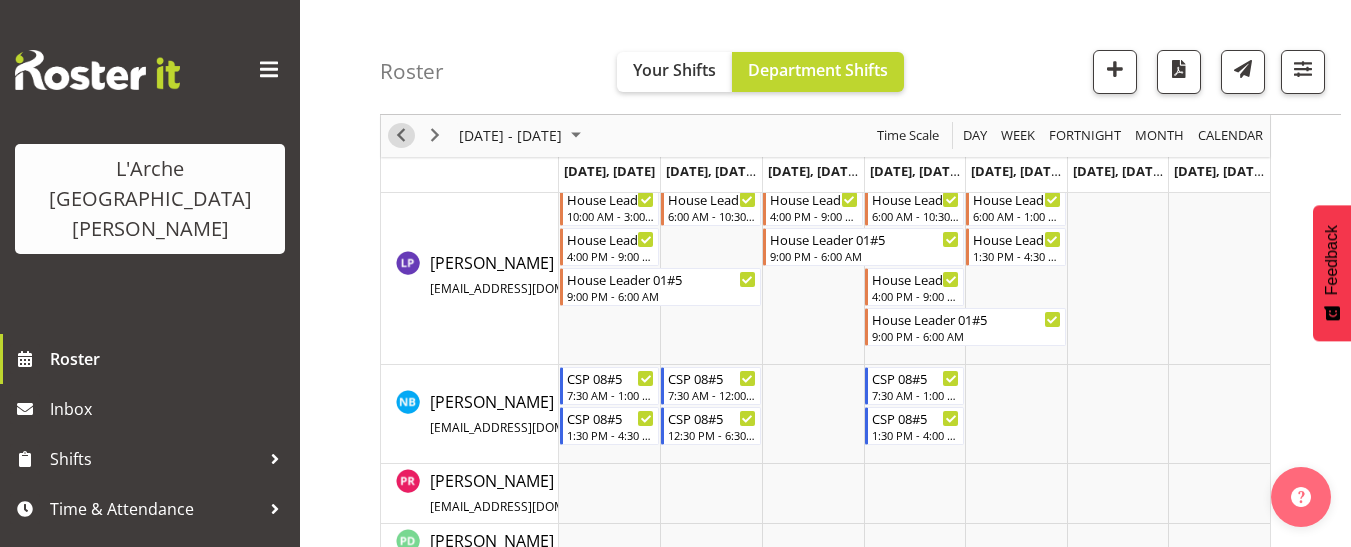 click at bounding box center (401, 136) 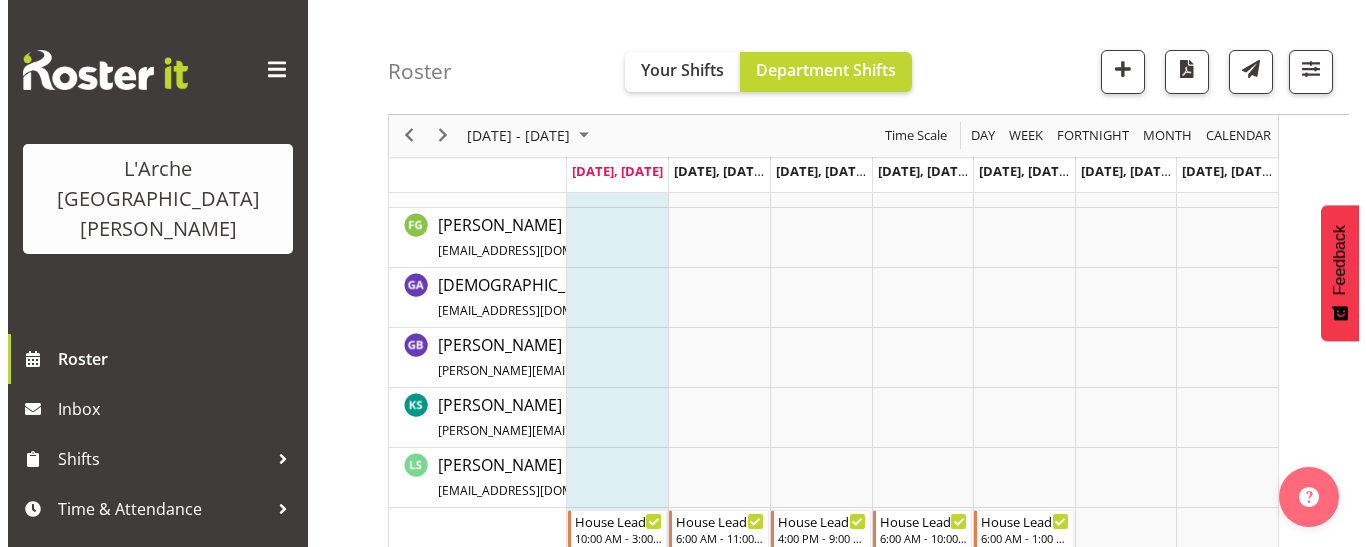 scroll, scrollTop: 1407, scrollLeft: 0, axis: vertical 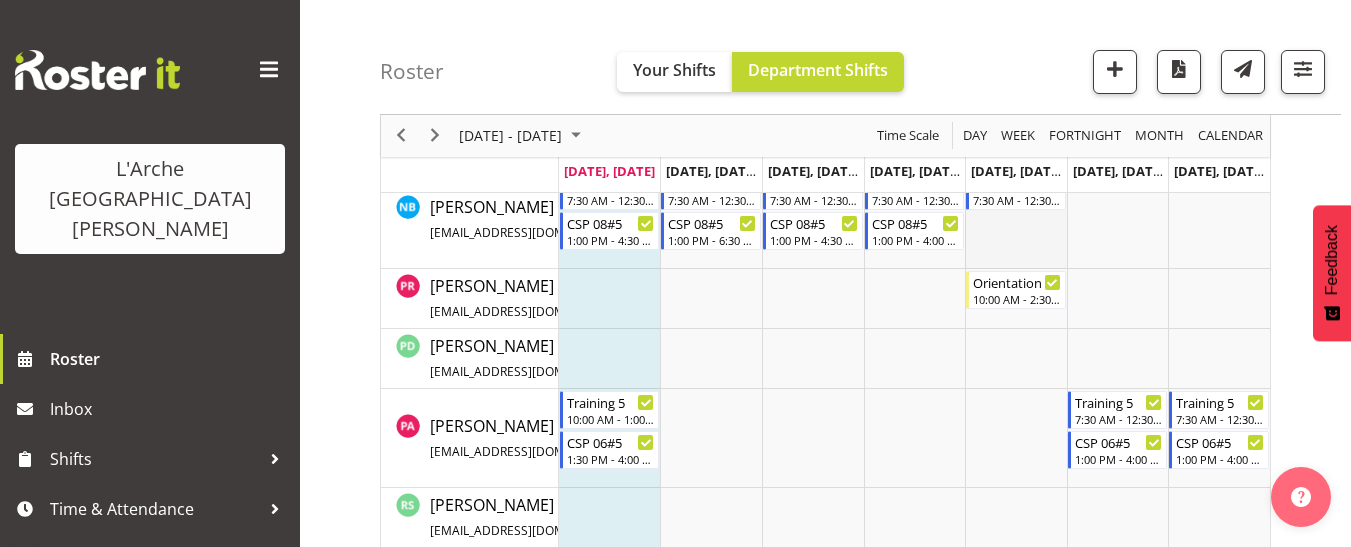 click at bounding box center (1016, 219) 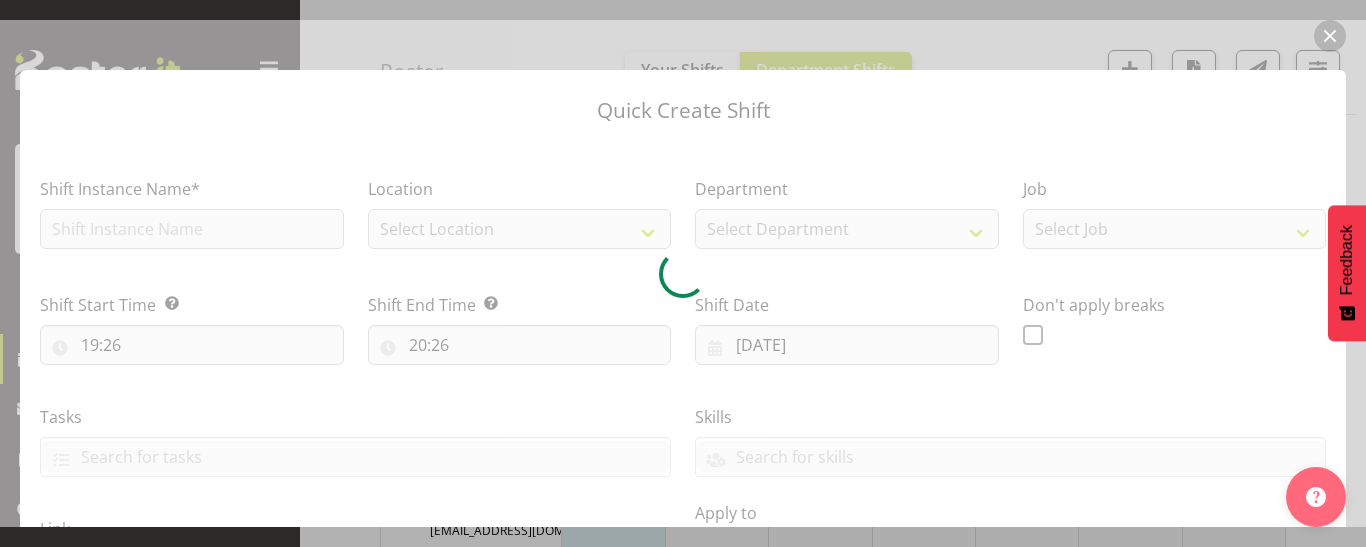 type on "[DATE]" 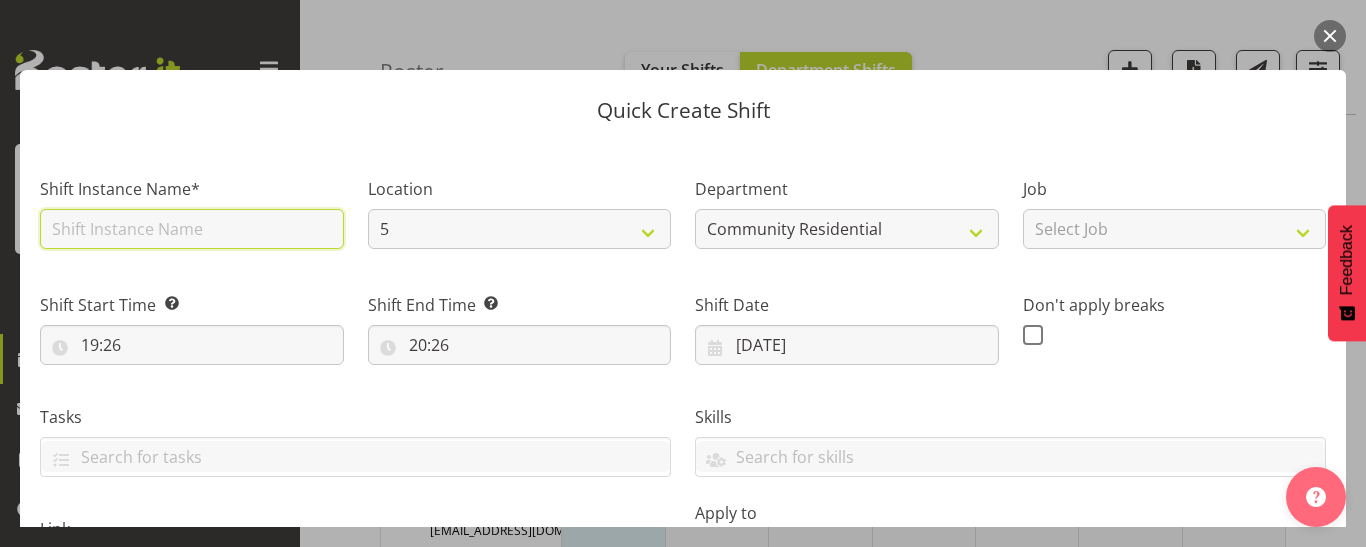 click at bounding box center [192, 229] 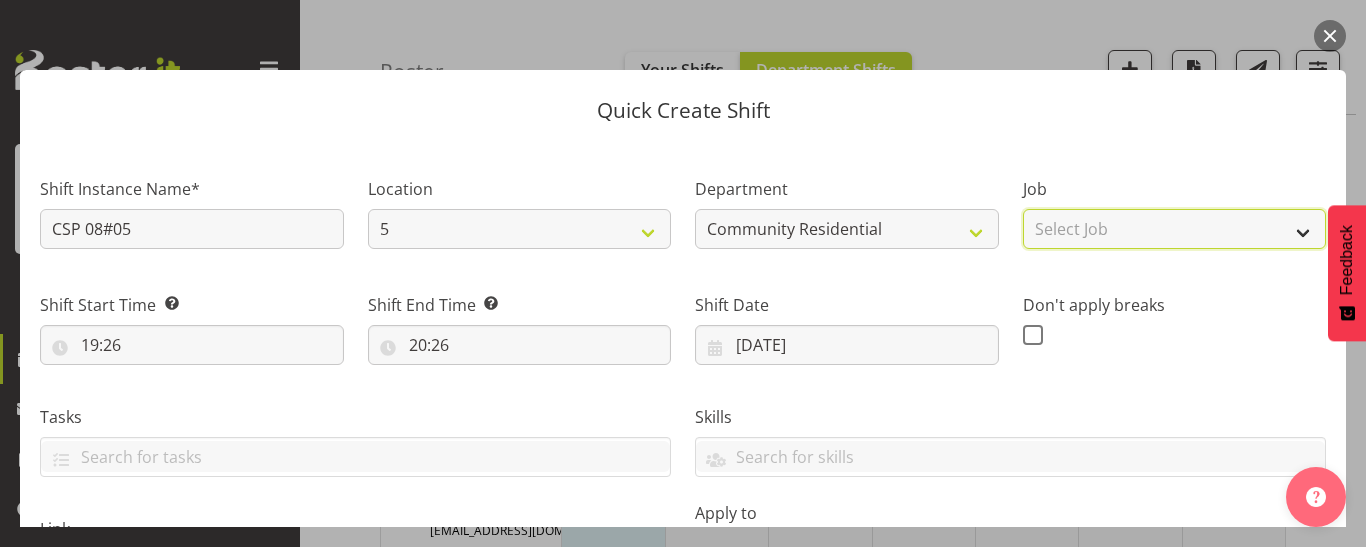 click on "Select Job  Accounts Admin Art Coordinator Community Leader Community Support Person Community Support Person-Casual House Leader Office Admin Senior Coordinator Service Manager Volunteer" at bounding box center [1175, 229] 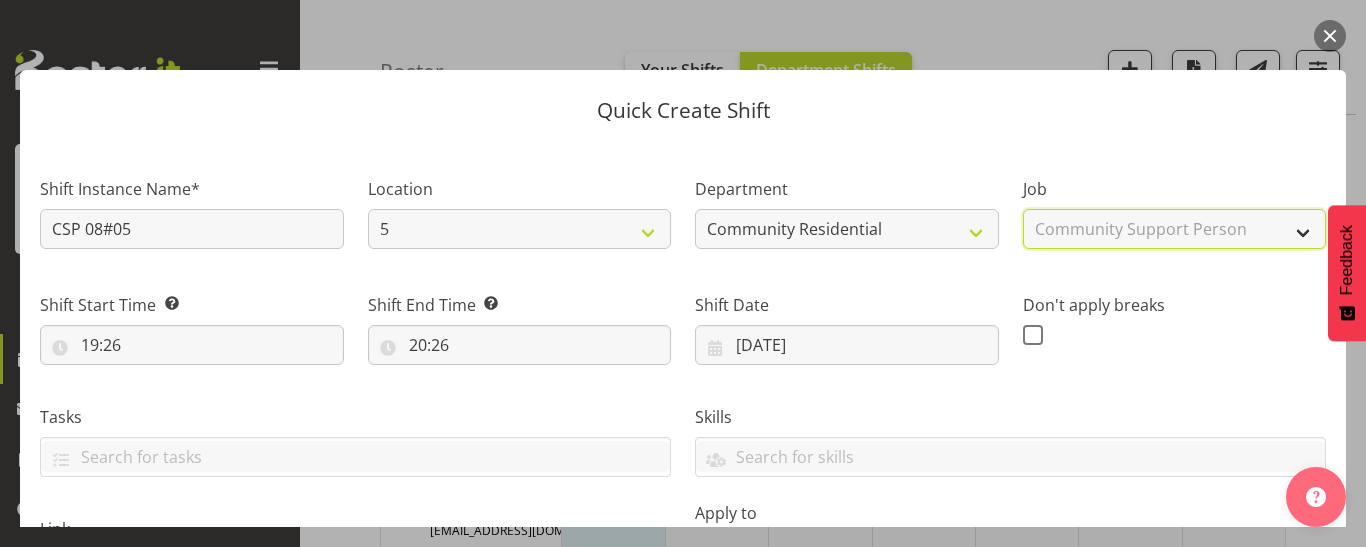 click on "Select Job  Accounts Admin Art Coordinator Community Leader Community Support Person Community Support Person-Casual House Leader Office Admin Senior Coordinator Service Manager Volunteer" at bounding box center [1175, 229] 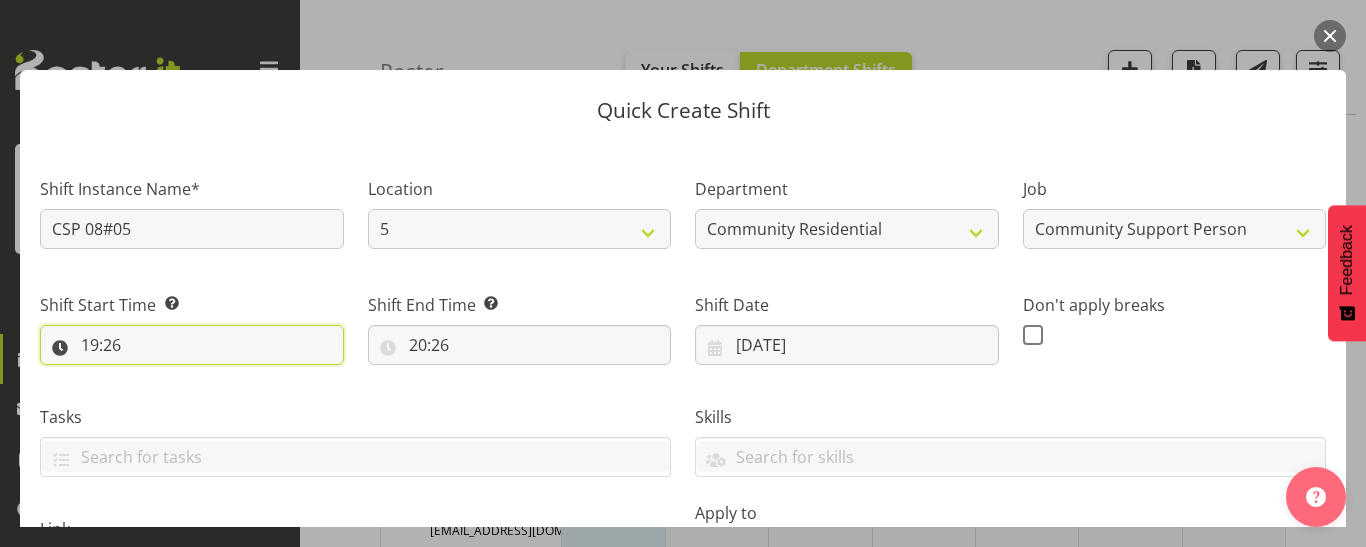 click on "19:26" at bounding box center (192, 345) 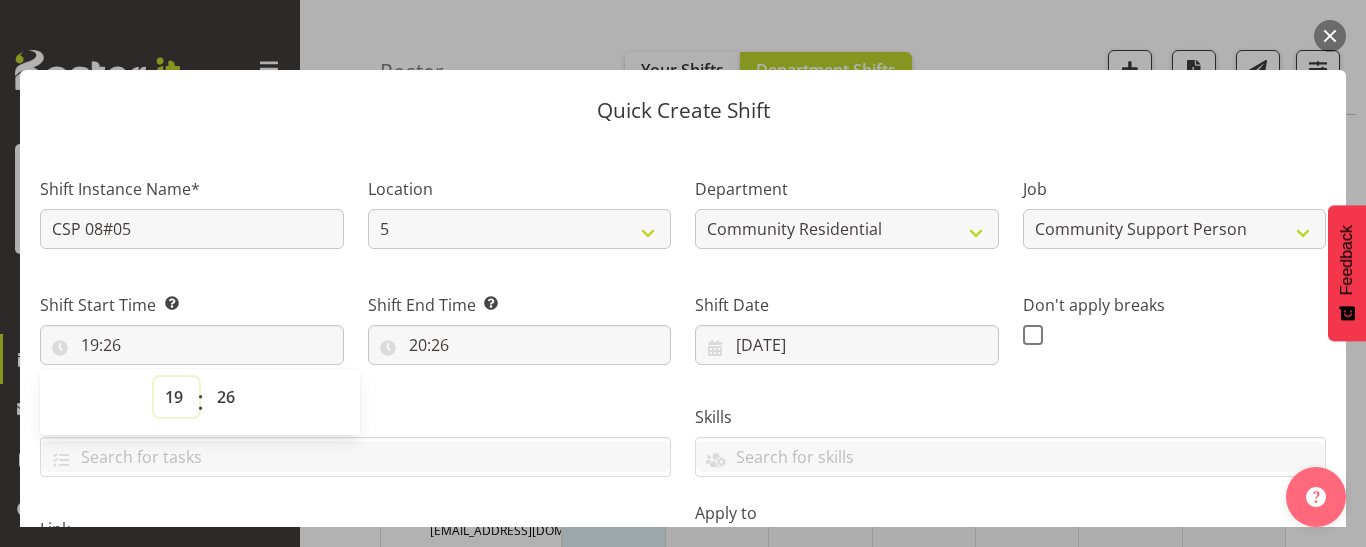 click on "00   01   02   03   04   05   06   07   08   09   10   11   12   13   14   15   16   17   18   19   20   21   22   23" at bounding box center [176, 397] 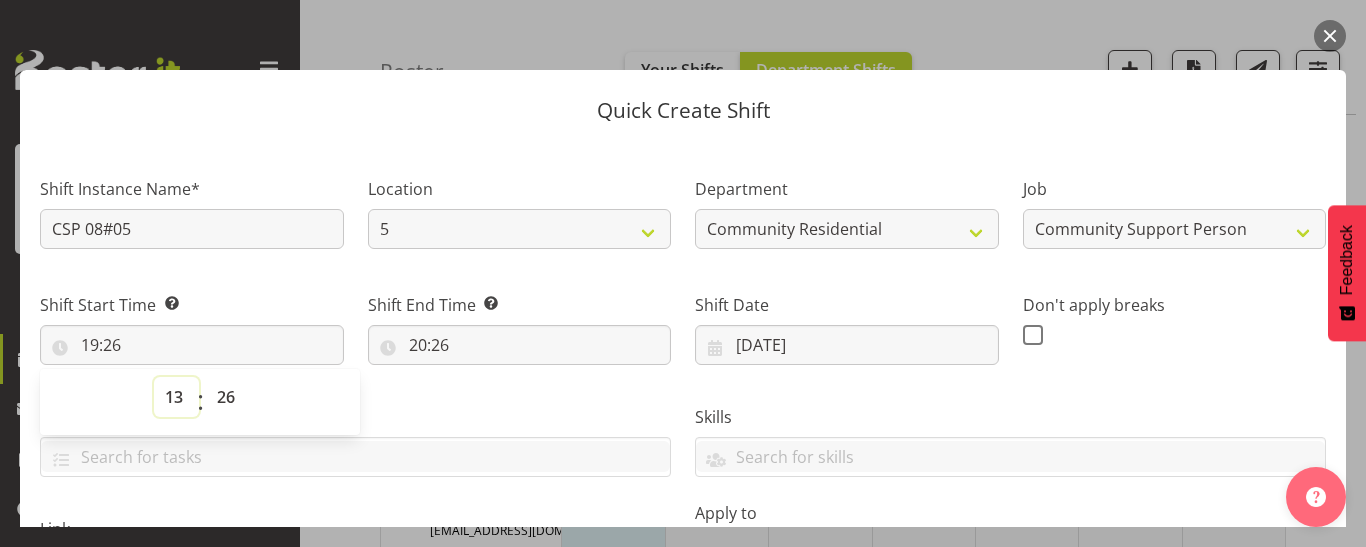 click on "00   01   02   03   04   05   06   07   08   09   10   11   12   13   14   15   16   17   18   19   20   21   22   23" at bounding box center [176, 397] 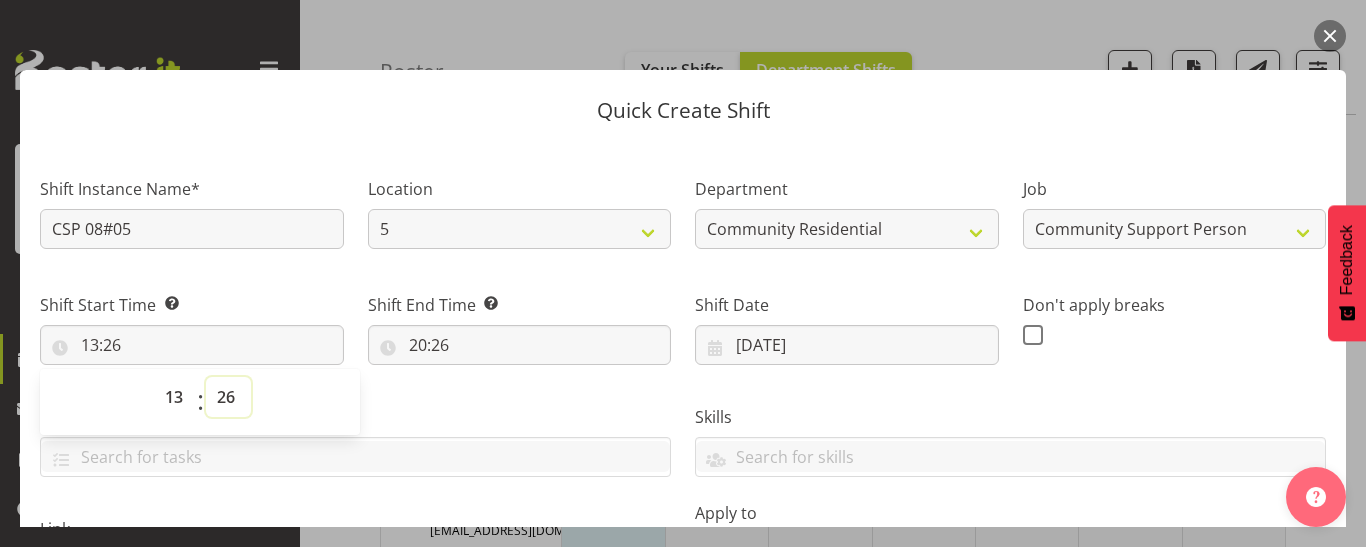 click on "00   01   02   03   04   05   06   07   08   09   10   11   12   13   14   15   16   17   18   19   20   21   22   23   24   25   26   27   28   29   30   31   32   33   34   35   36   37   38   39   40   41   42   43   44   45   46   47   48   49   50   51   52   53   54   55   56   57   58   59" at bounding box center (228, 397) 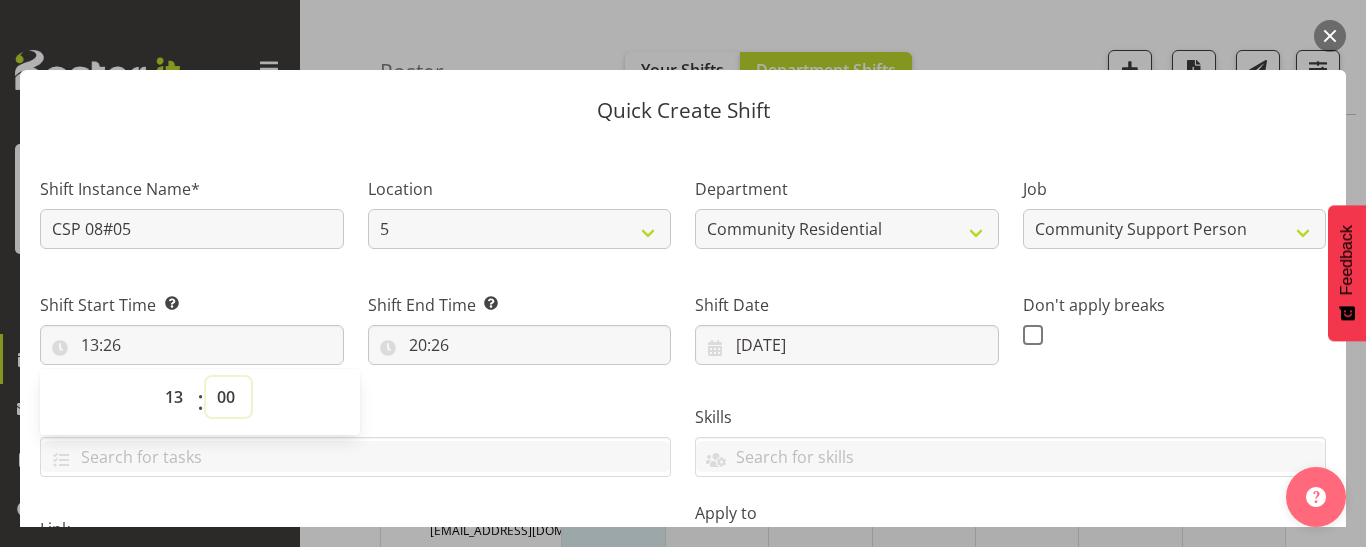 click on "00   01   02   03   04   05   06   07   08   09   10   11   12   13   14   15   16   17   18   19   20   21   22   23   24   25   26   27   28   29   30   31   32   33   34   35   36   37   38   39   40   41   42   43   44   45   46   47   48   49   50   51   52   53   54   55   56   57   58   59" at bounding box center [228, 397] 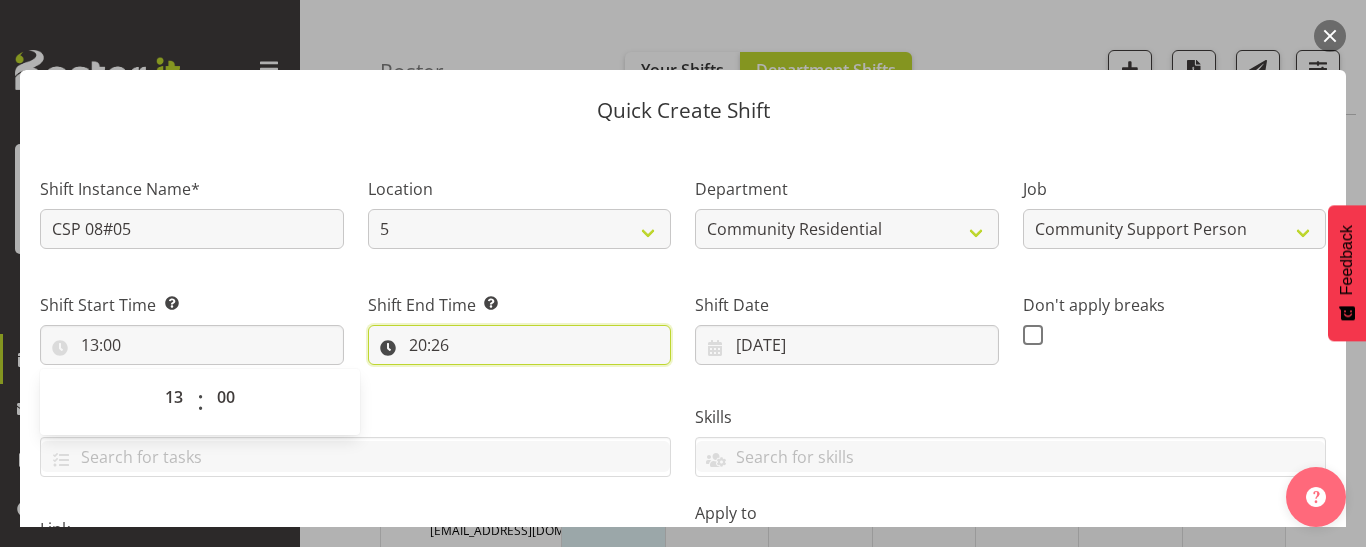 click on "20:26" at bounding box center [520, 345] 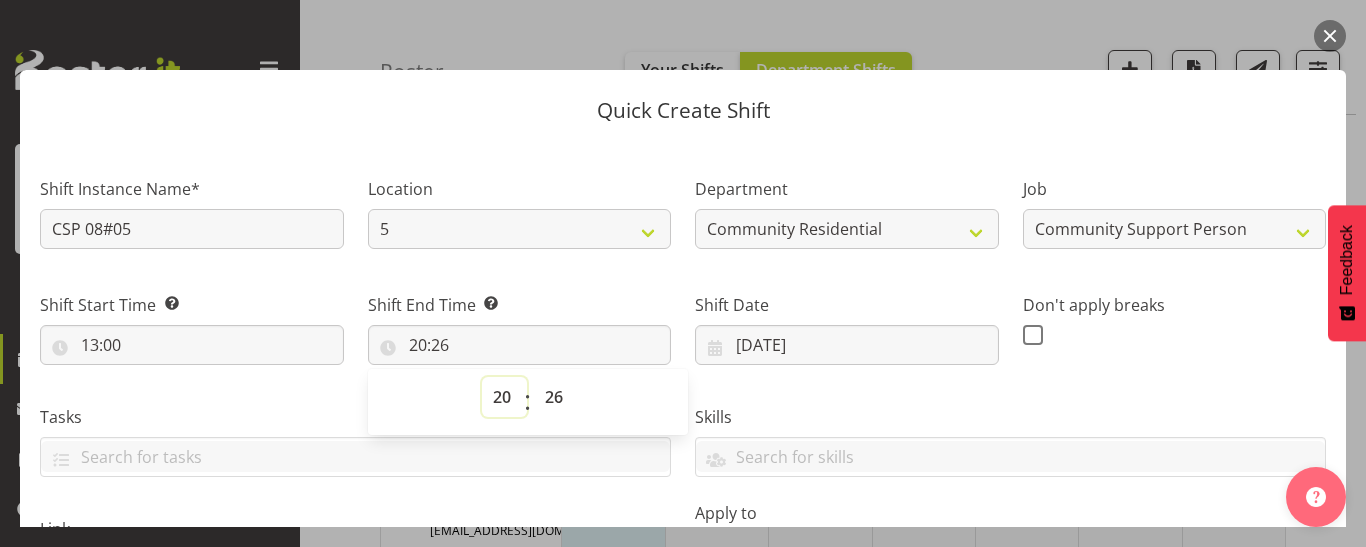 click on "00   01   02   03   04   05   06   07   08   09   10   11   12   13   14   15   16   17   18   19   20   21   22   23" at bounding box center (504, 397) 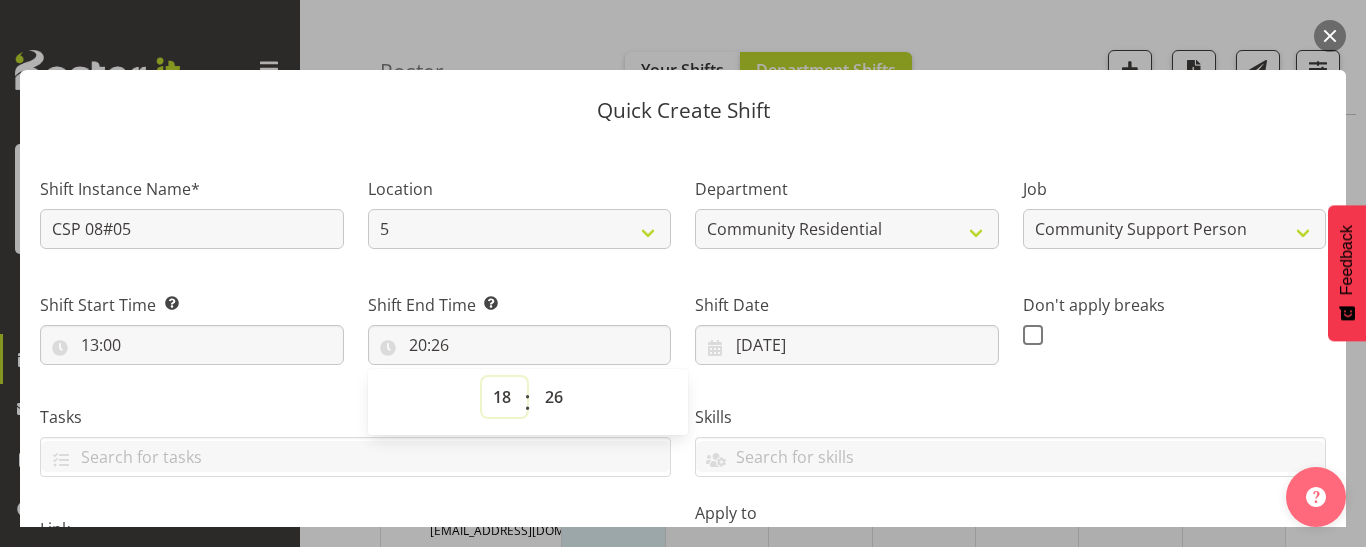 click on "00   01   02   03   04   05   06   07   08   09   10   11   12   13   14   15   16   17   18   19   20   21   22   23" at bounding box center (504, 397) 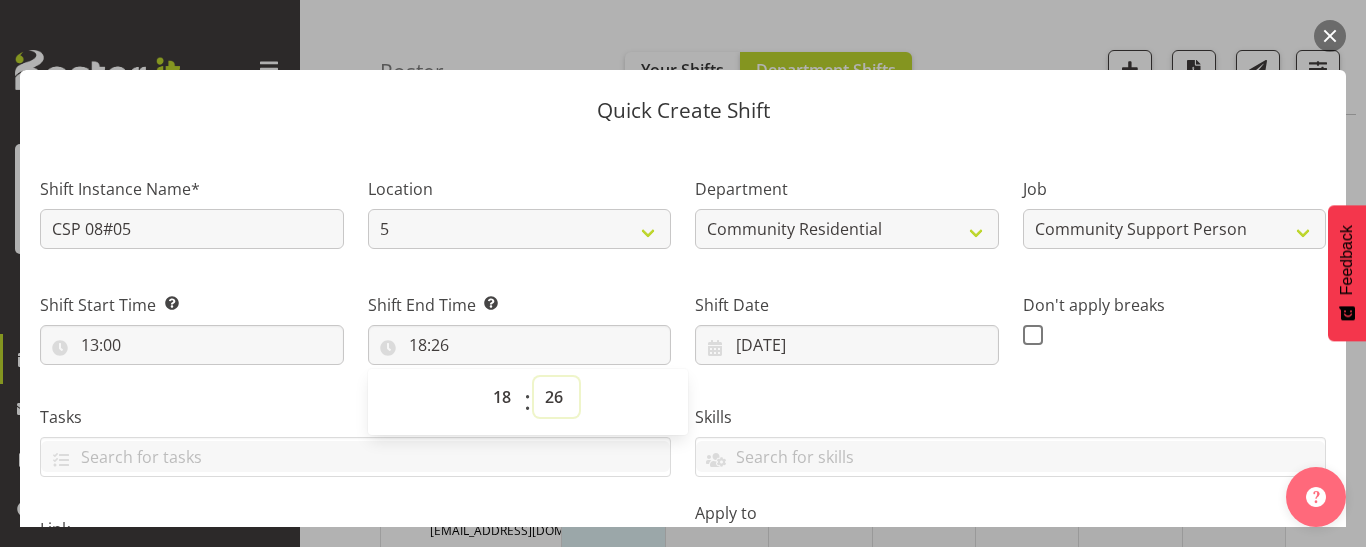 click on "00   01   02   03   04   05   06   07   08   09   10   11   12   13   14   15   16   17   18   19   20   21   22   23   24   25   26   27   28   29   30   31   32   33   34   35   36   37   38   39   40   41   42   43   44   45   46   47   48   49   50   51   52   53   54   55   56   57   58   59" at bounding box center [556, 397] 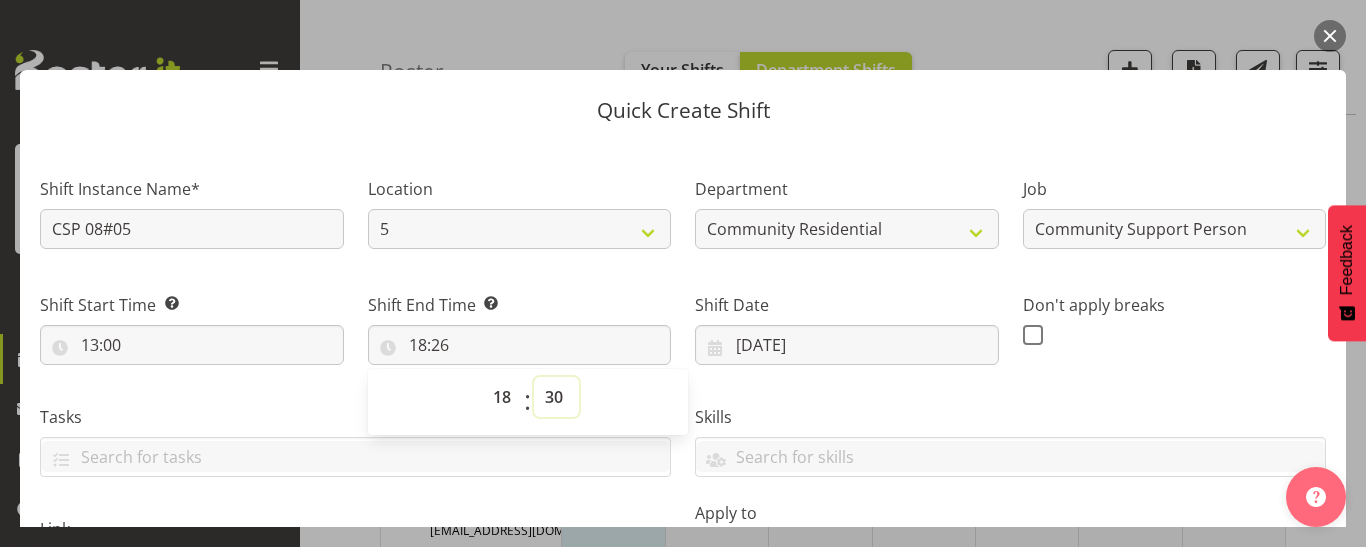 click on "00   01   02   03   04   05   06   07   08   09   10   11   12   13   14   15   16   17   18   19   20   21   22   23   24   25   26   27   28   29   30   31   32   33   34   35   36   37   38   39   40   41   42   43   44   45   46   47   48   49   50   51   52   53   54   55   56   57   58   59" at bounding box center [556, 397] 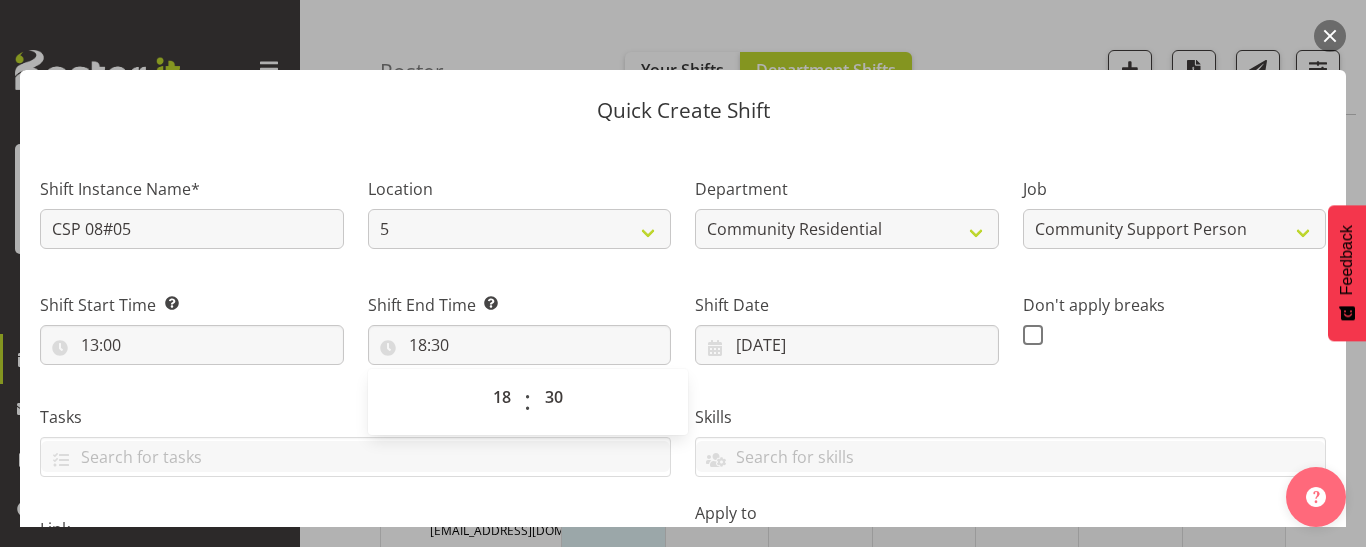 click on "Skills  Senate   Senate" at bounding box center (1010, 433) 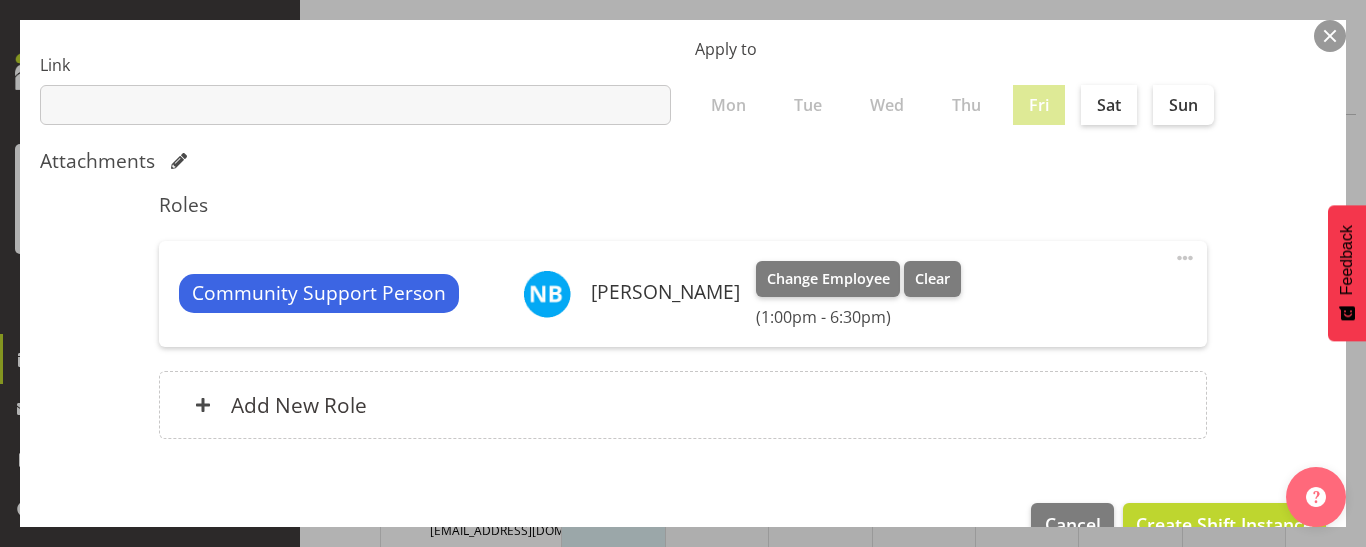 scroll, scrollTop: 514, scrollLeft: 0, axis: vertical 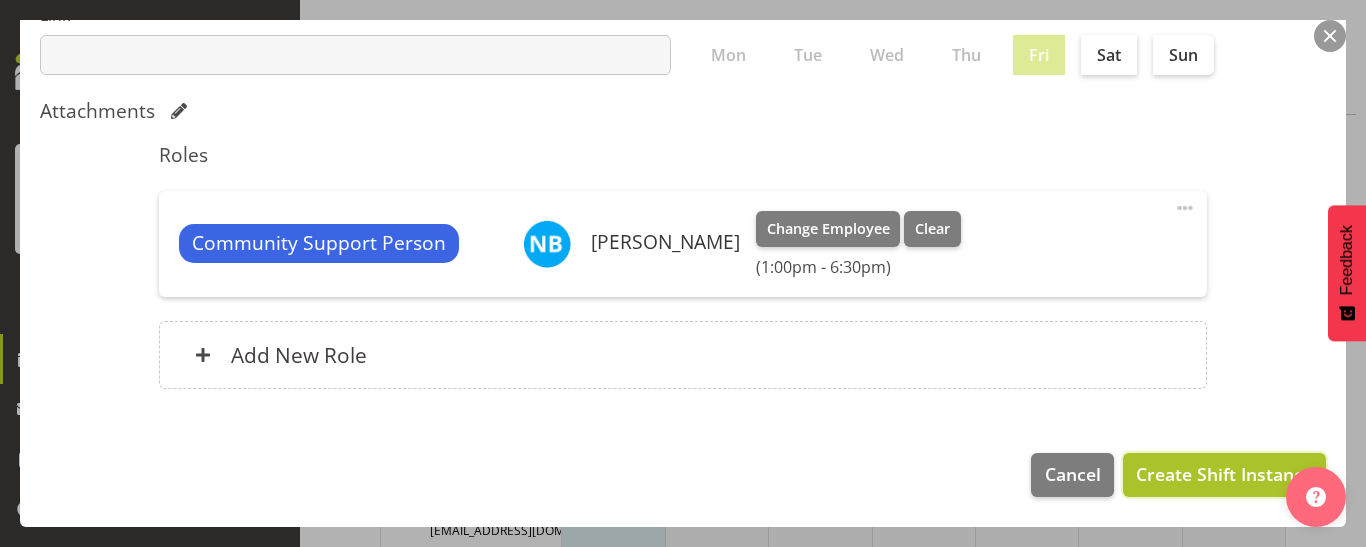 click on "Create Shift Instance" at bounding box center [1224, 474] 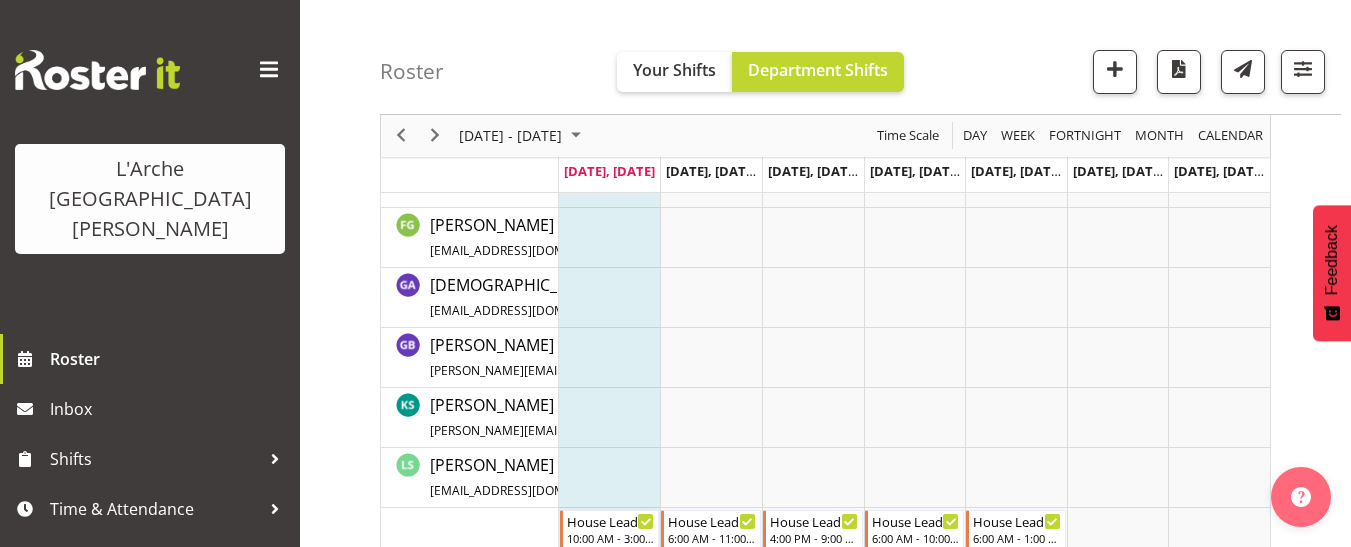 scroll, scrollTop: 1407, scrollLeft: 0, axis: vertical 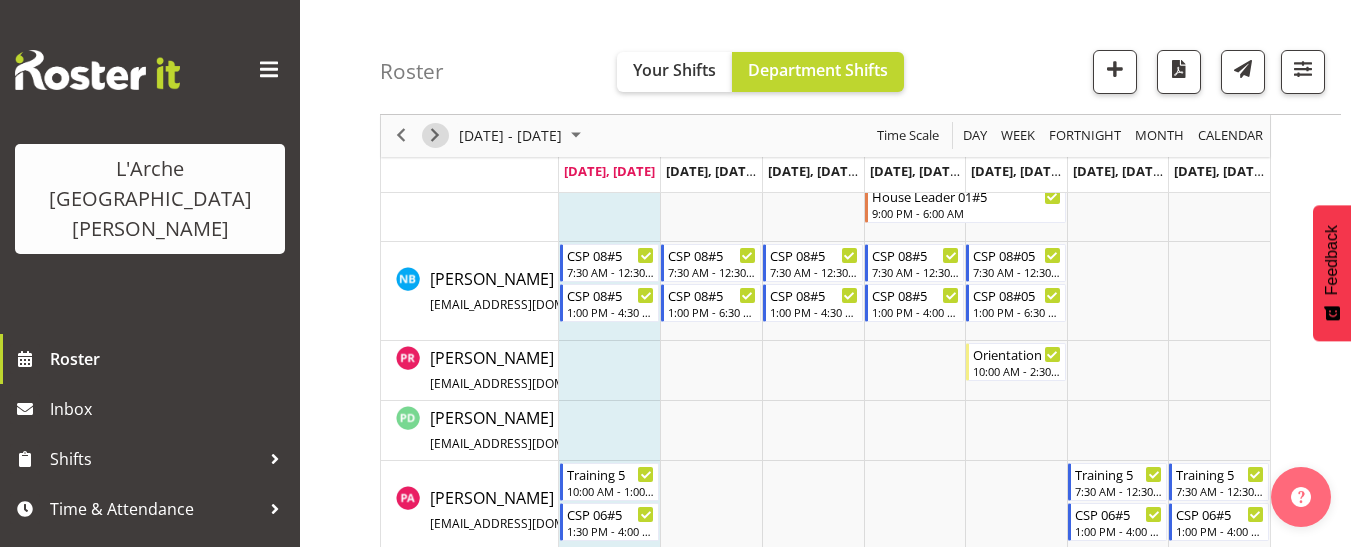 click at bounding box center (435, 136) 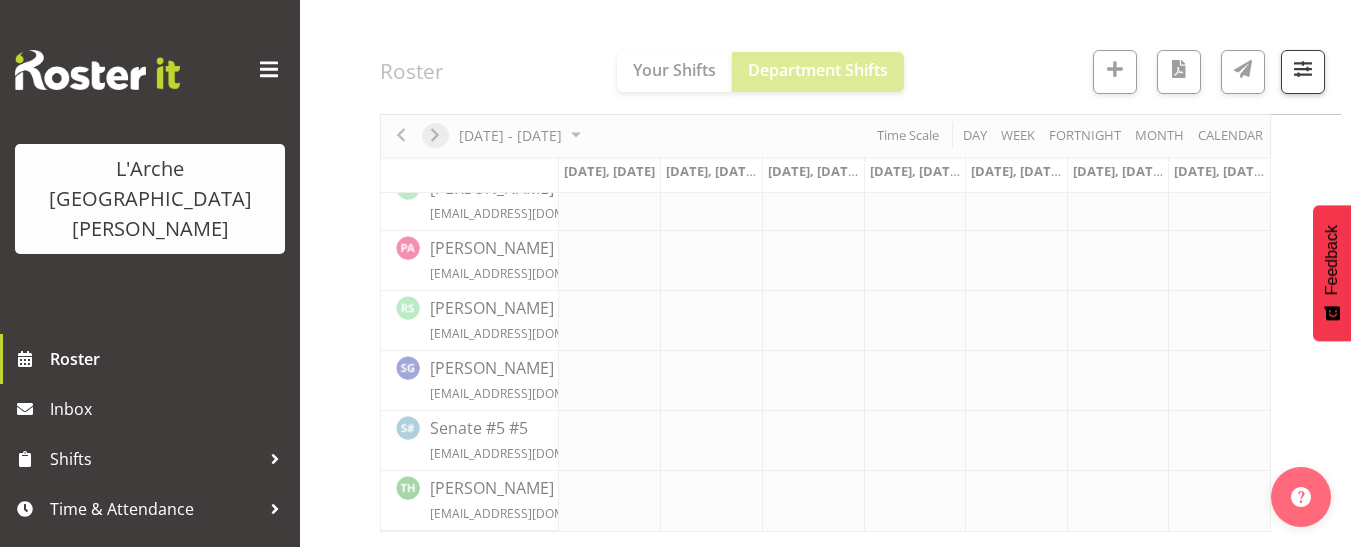 scroll, scrollTop: 890, scrollLeft: 0, axis: vertical 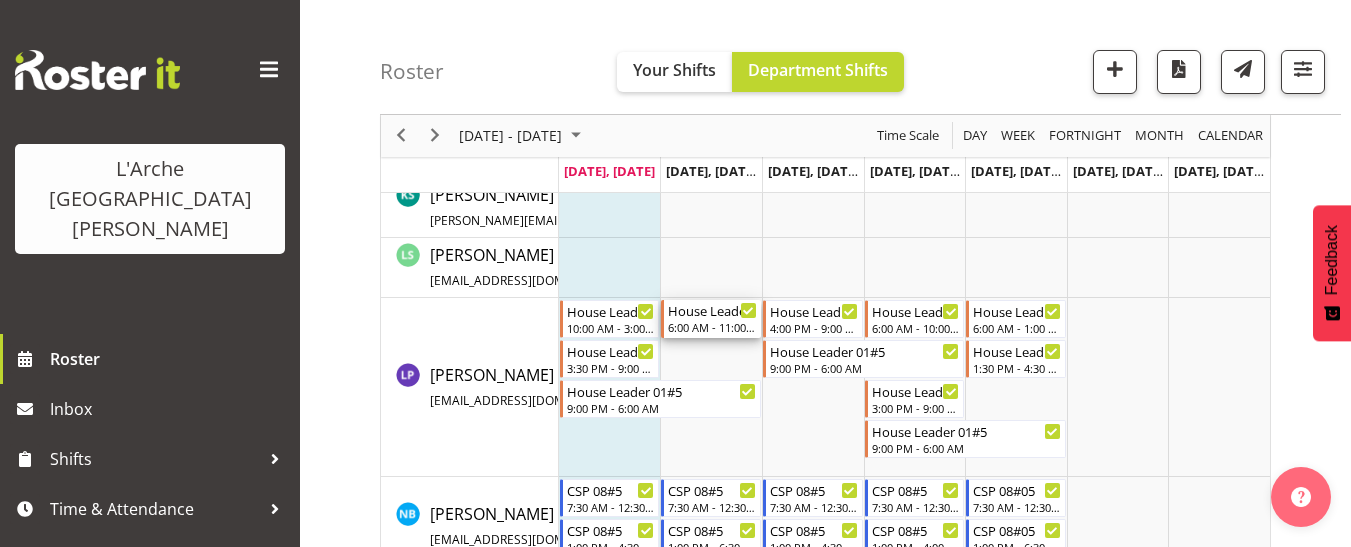 click on "6:00 AM - 11:00 AM" at bounding box center (712, 327) 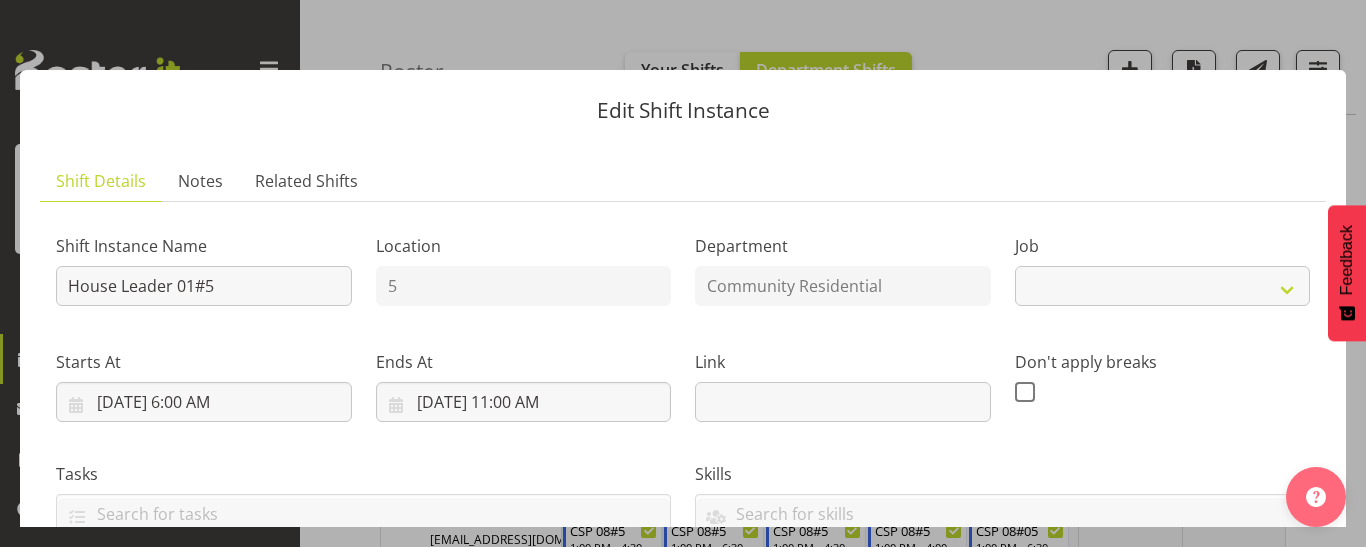 select on "1" 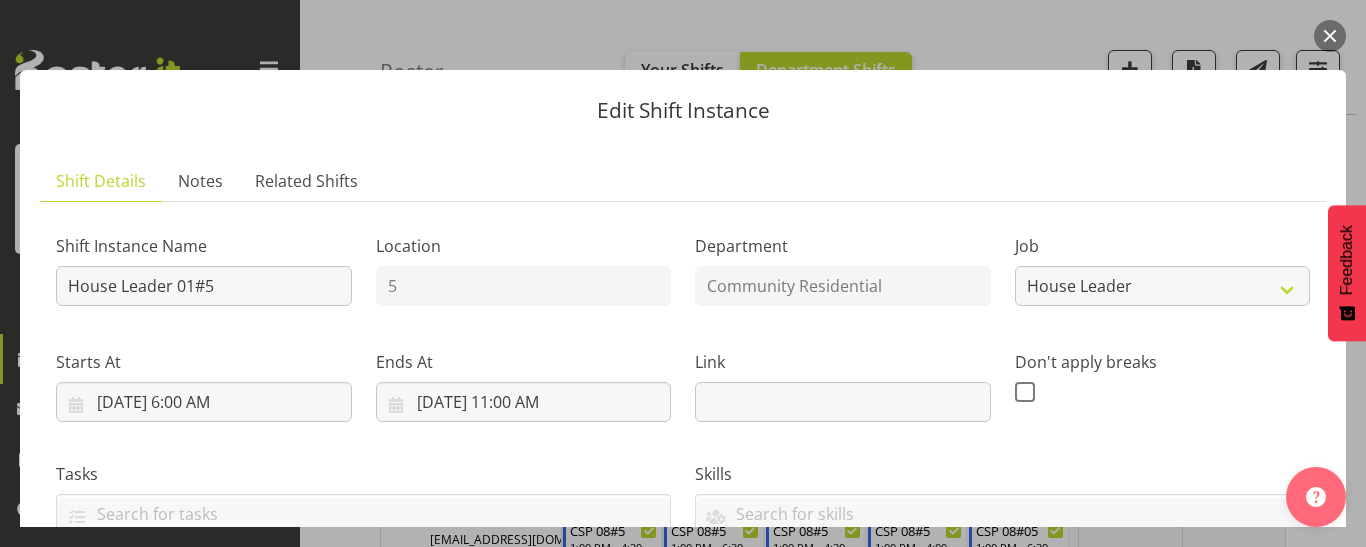 click at bounding box center (1330, 36) 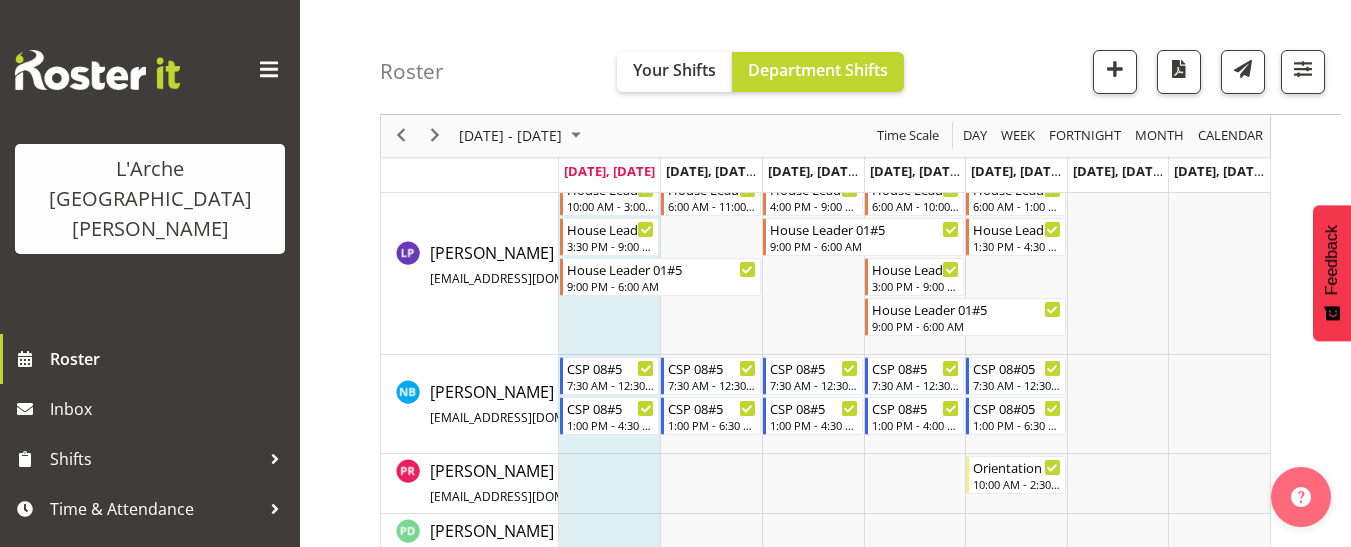scroll, scrollTop: 1235, scrollLeft: 0, axis: vertical 